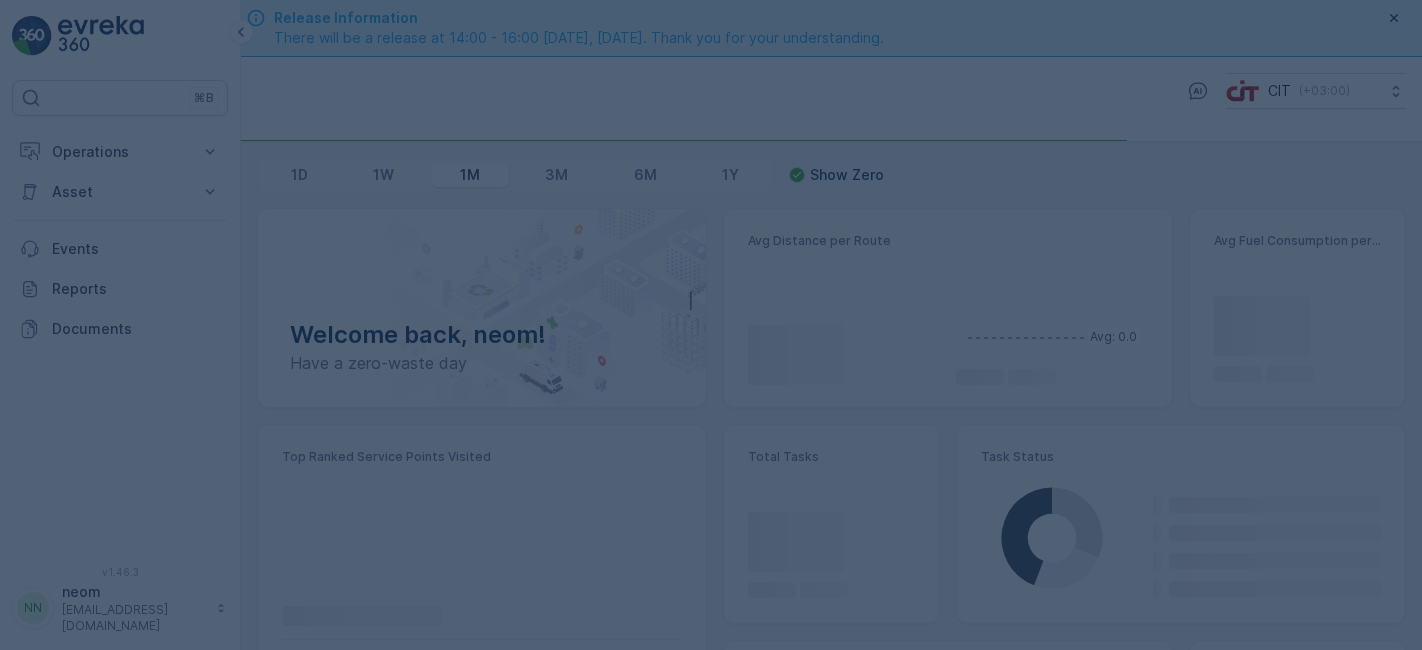 scroll, scrollTop: 0, scrollLeft: 0, axis: both 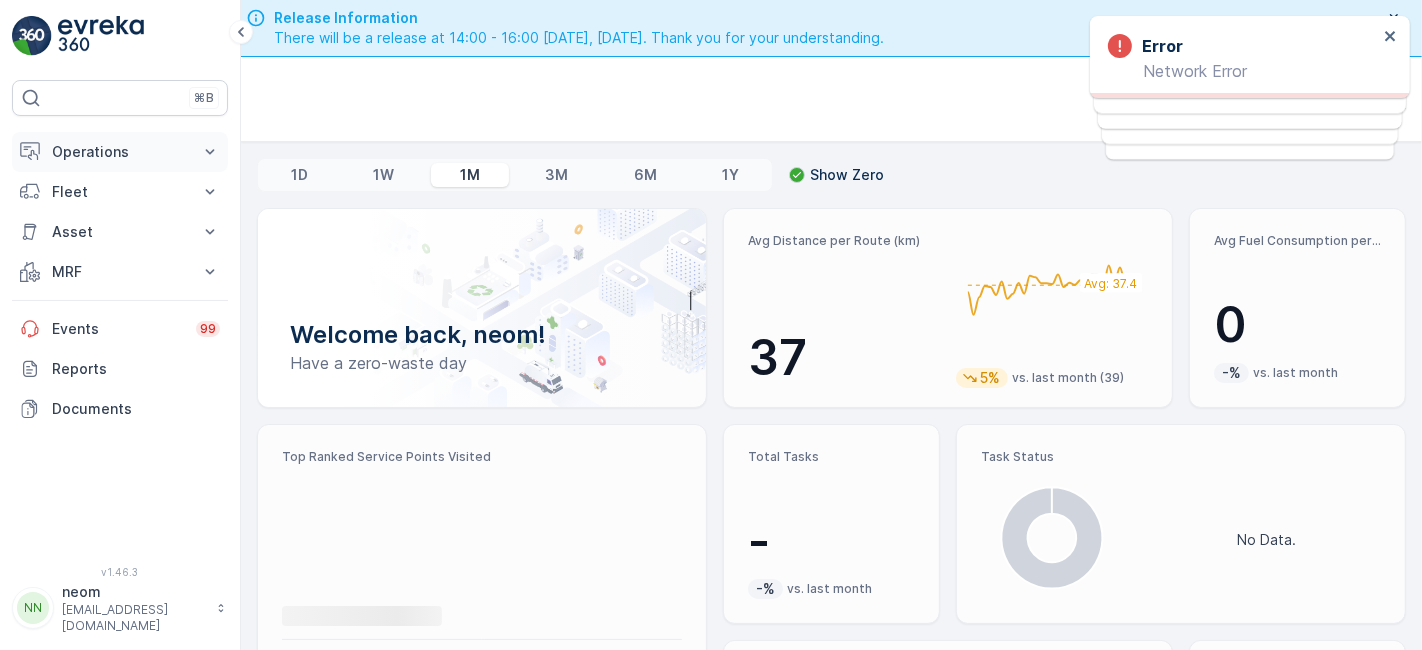 click on "Operations" at bounding box center (120, 152) 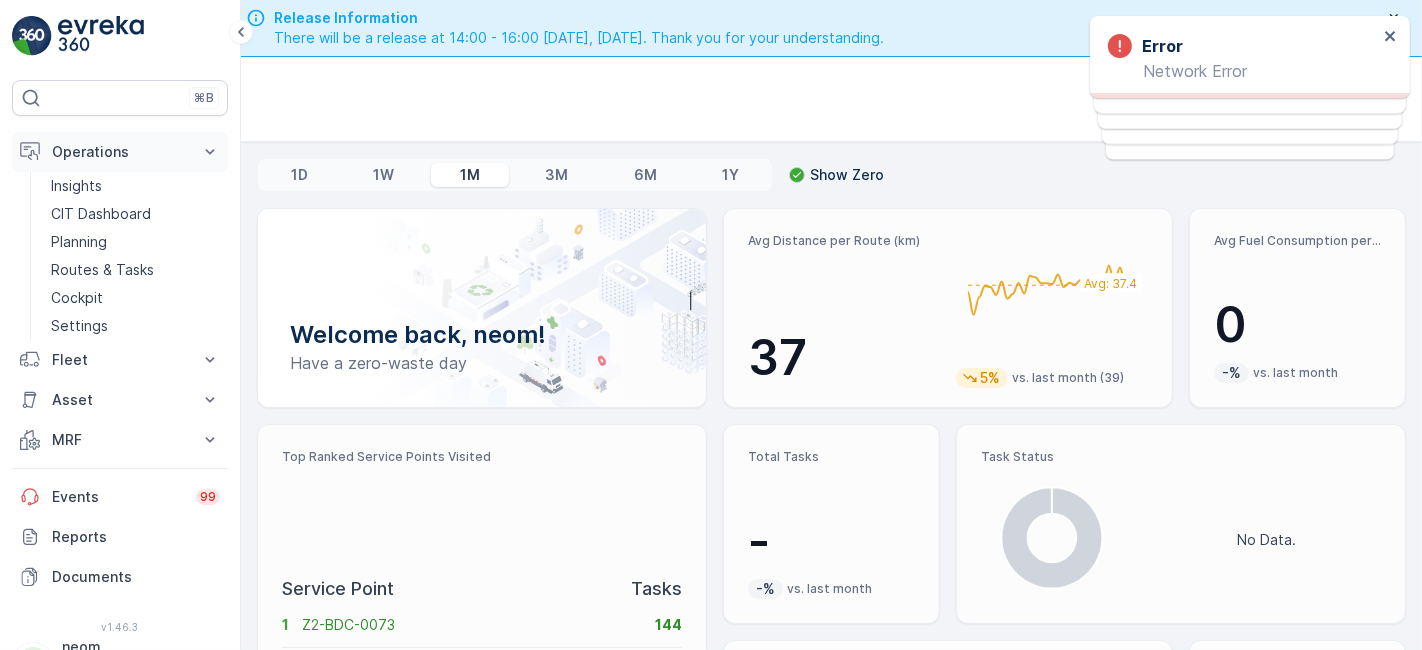 click on "Operations" at bounding box center (120, 152) 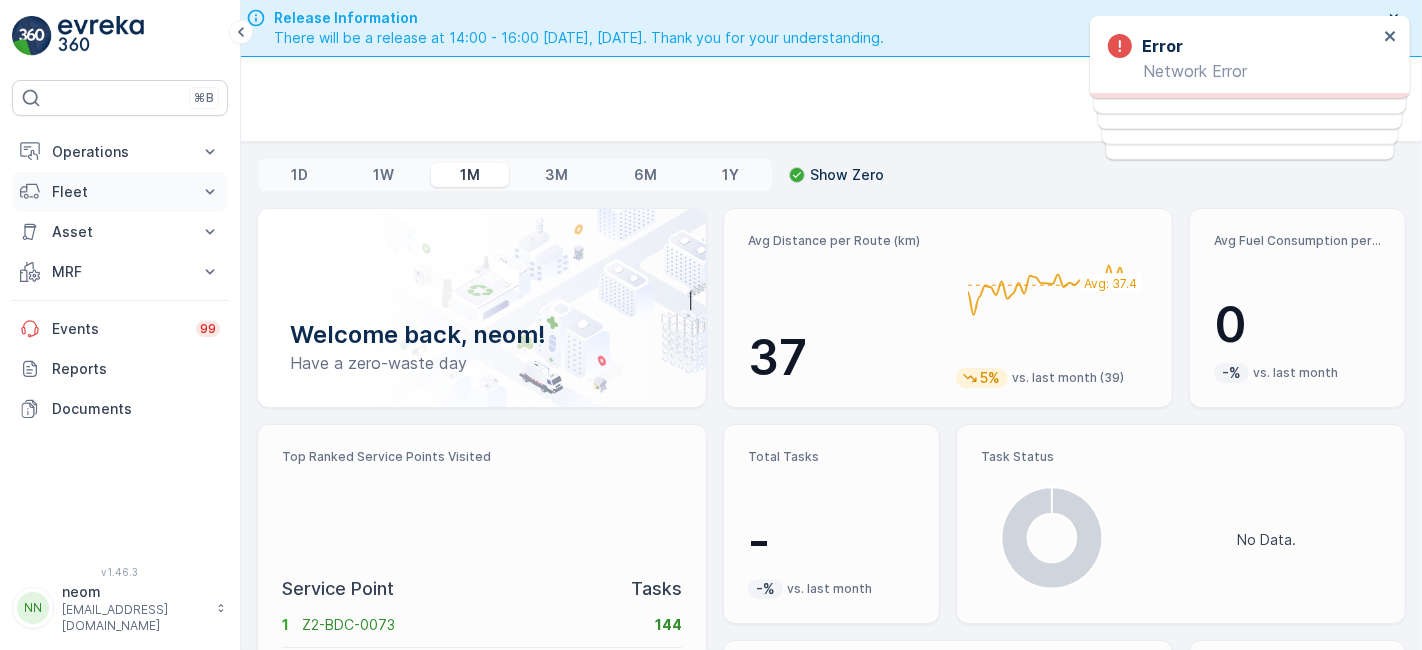 click on "Fleet" at bounding box center [120, 192] 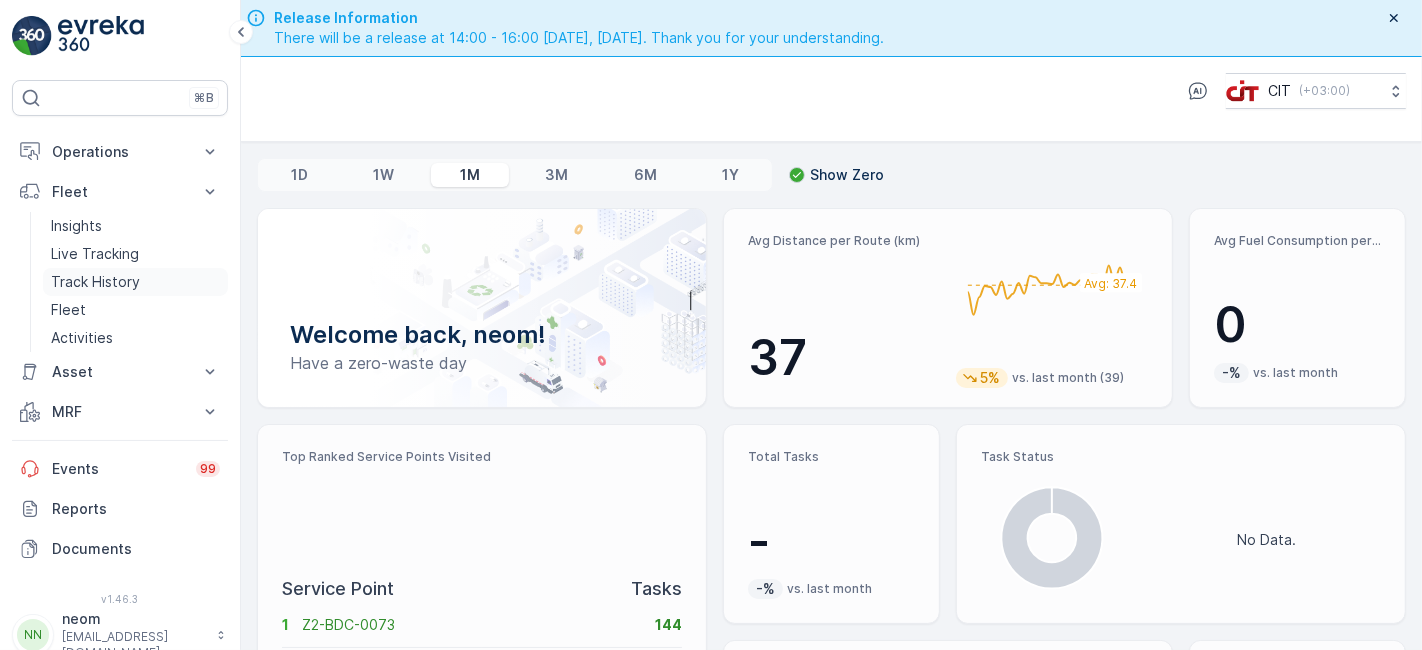 click on "Track History" at bounding box center (95, 282) 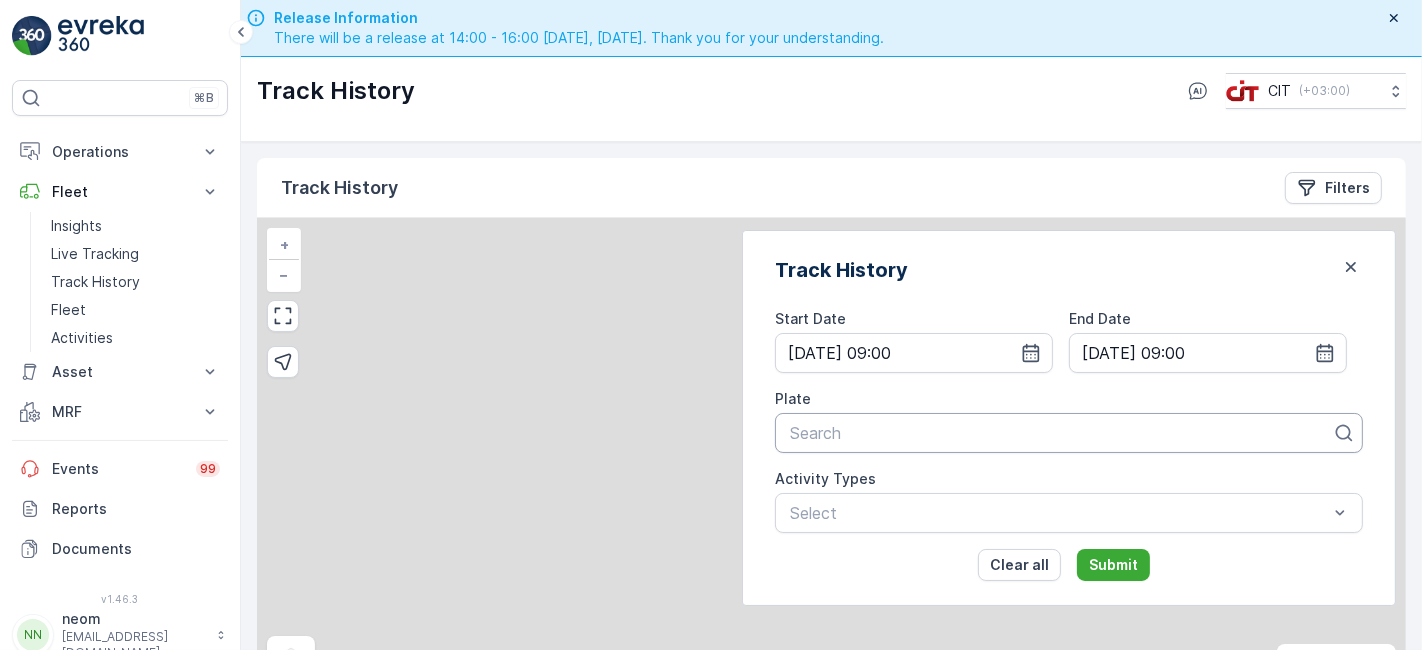 click on "Search" at bounding box center (1069, 433) 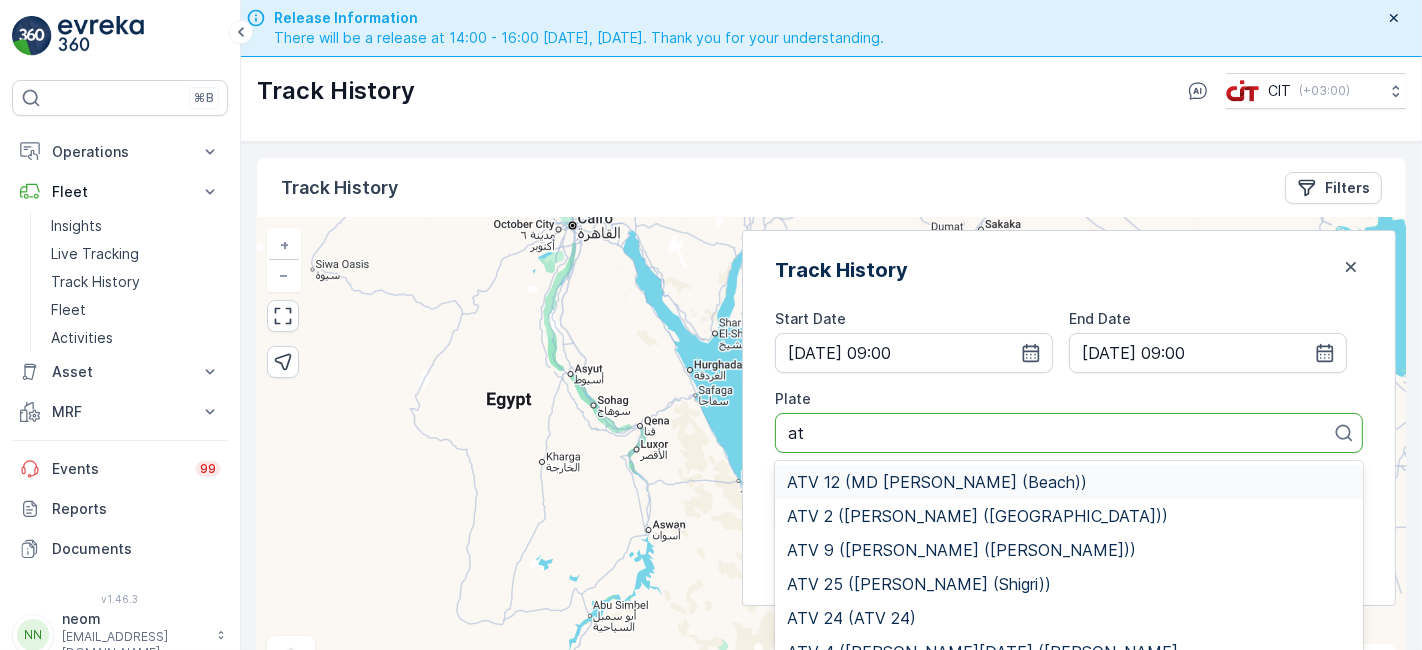 type on "ath" 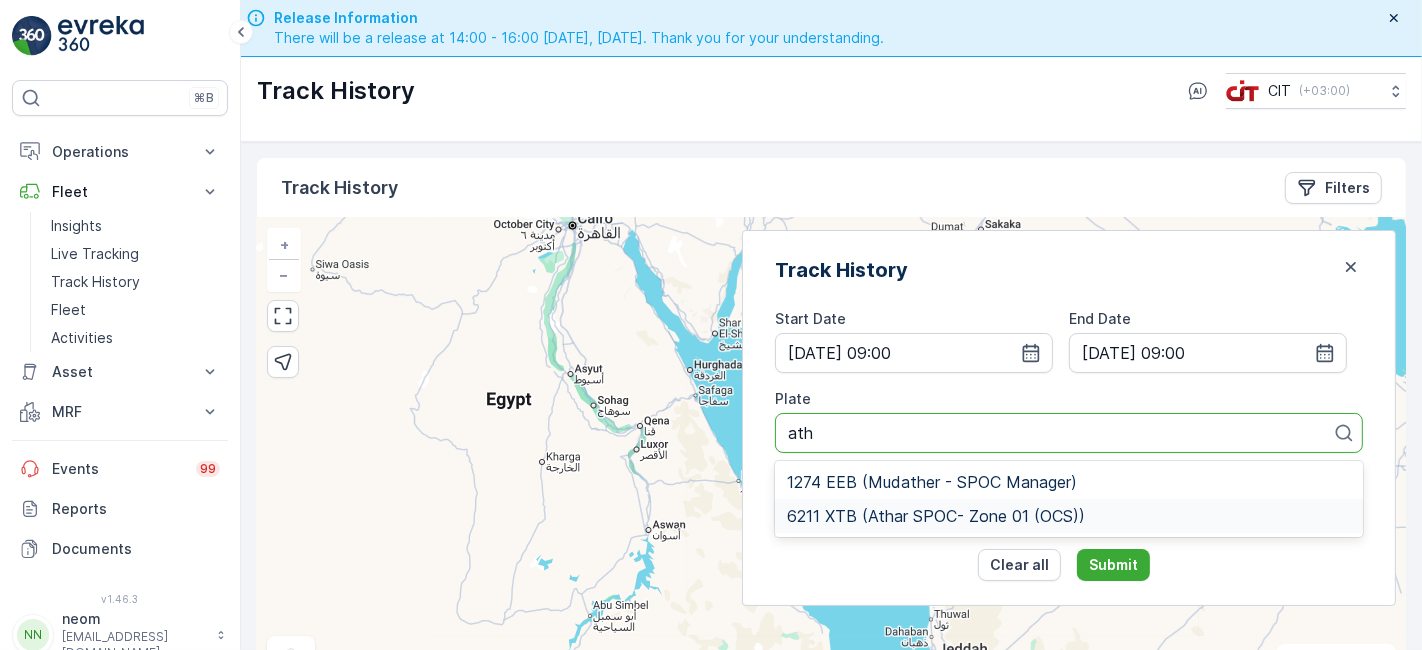 click on "6211 XTB (Athar SPOC- Zone 01 (OCS))" at bounding box center (936, 516) 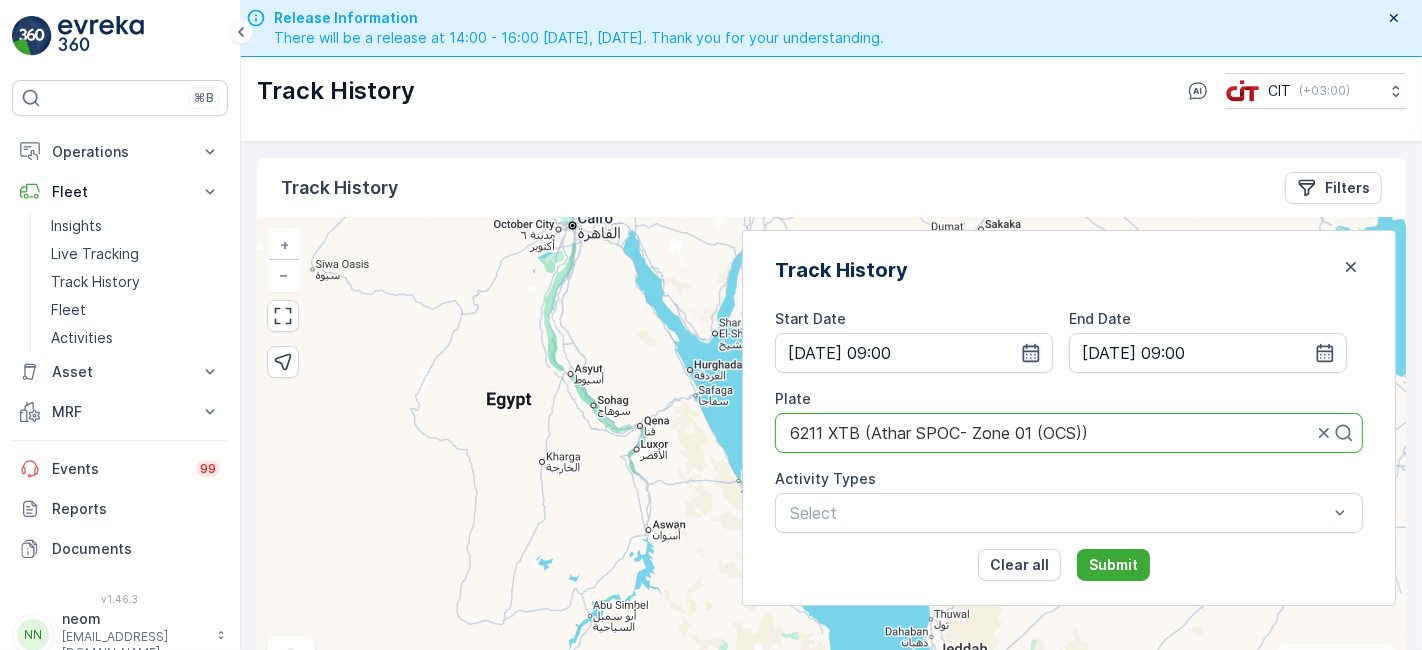 click on "[DATE] 09:00" at bounding box center (914, 353) 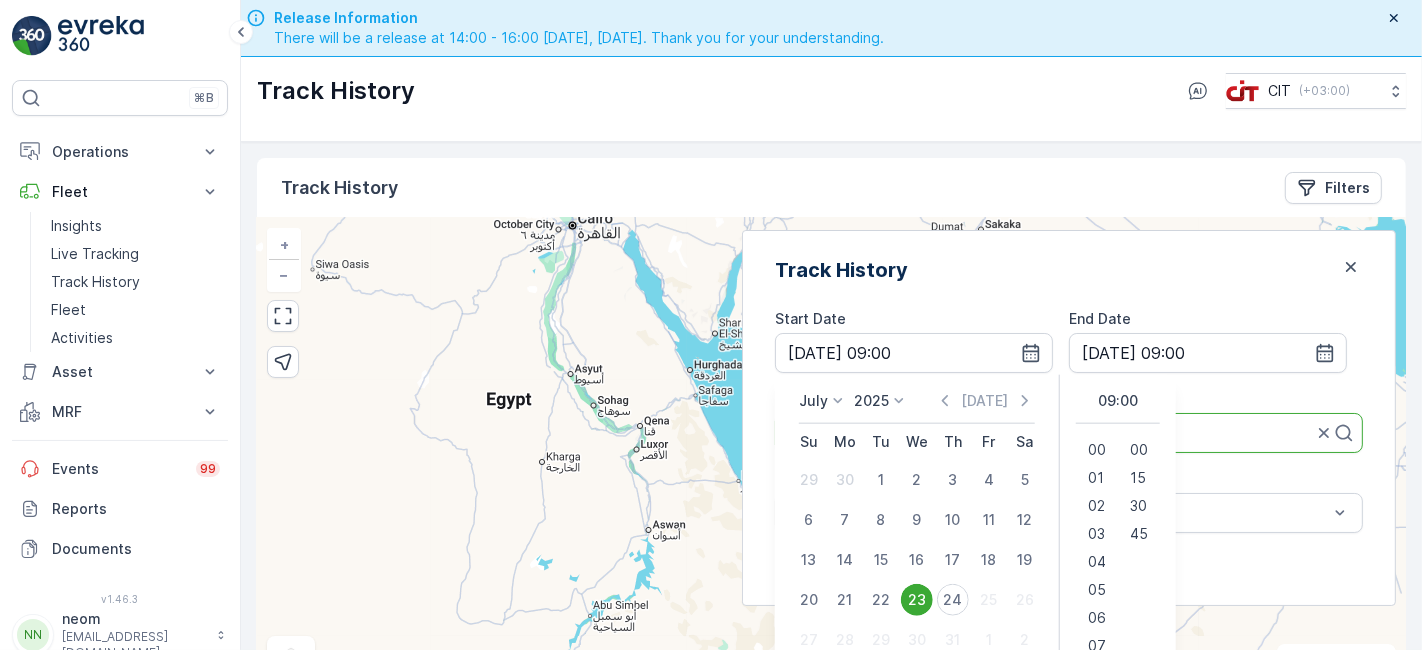 click on "23" at bounding box center (917, 600) 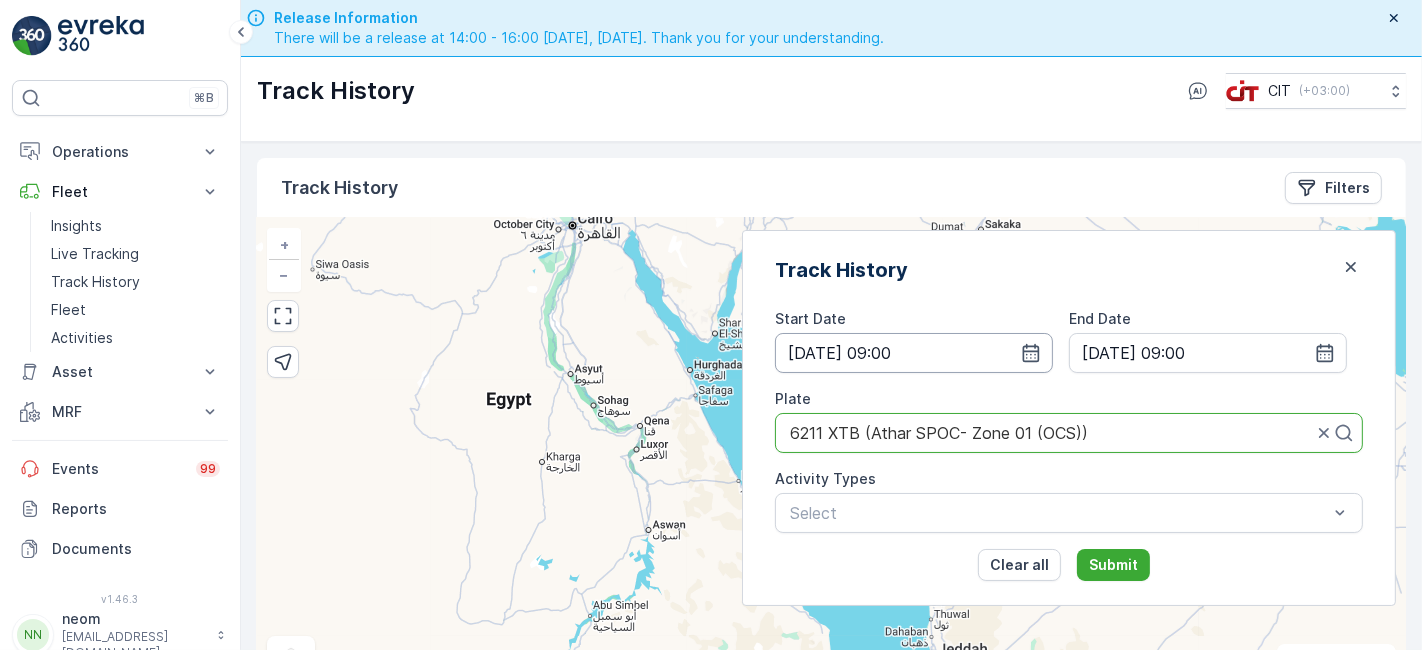 click on "[DATE] 09:00" at bounding box center (914, 353) 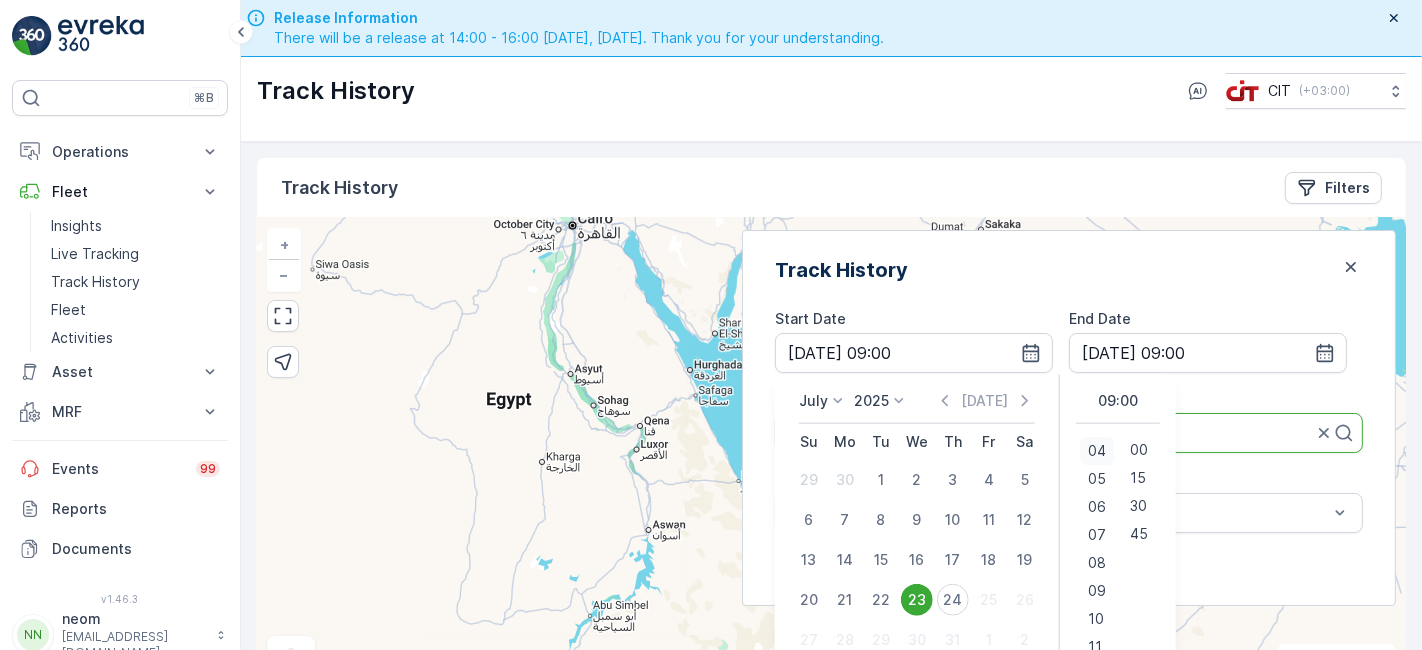 scroll, scrollTop: 333, scrollLeft: 0, axis: vertical 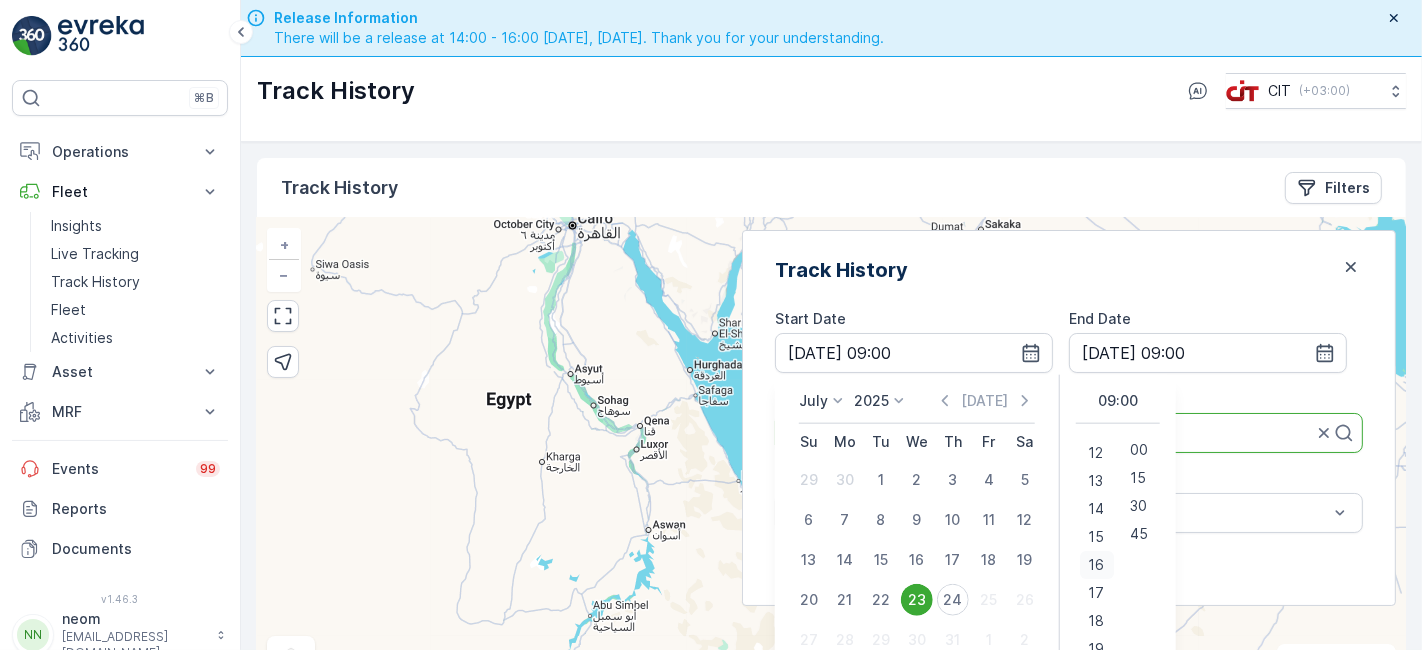 click on "16" at bounding box center [1096, 564] 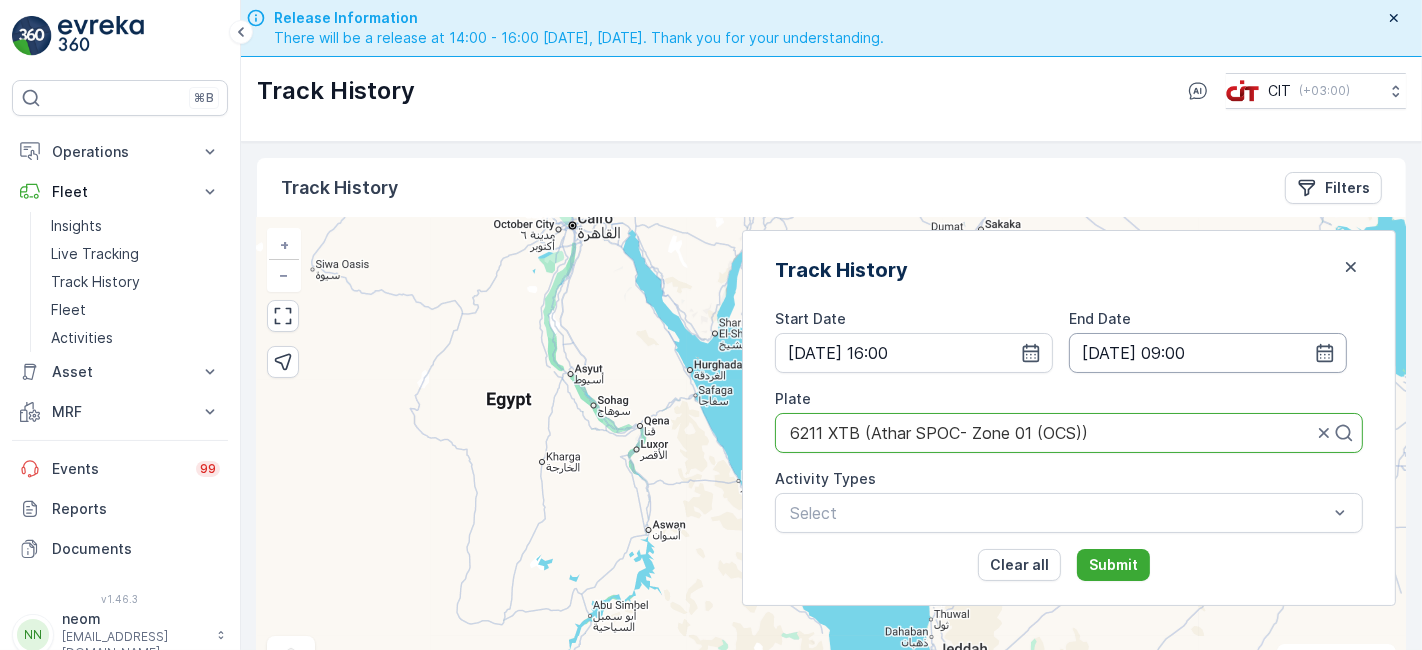 click on "[DATE] 09:00" at bounding box center (1208, 353) 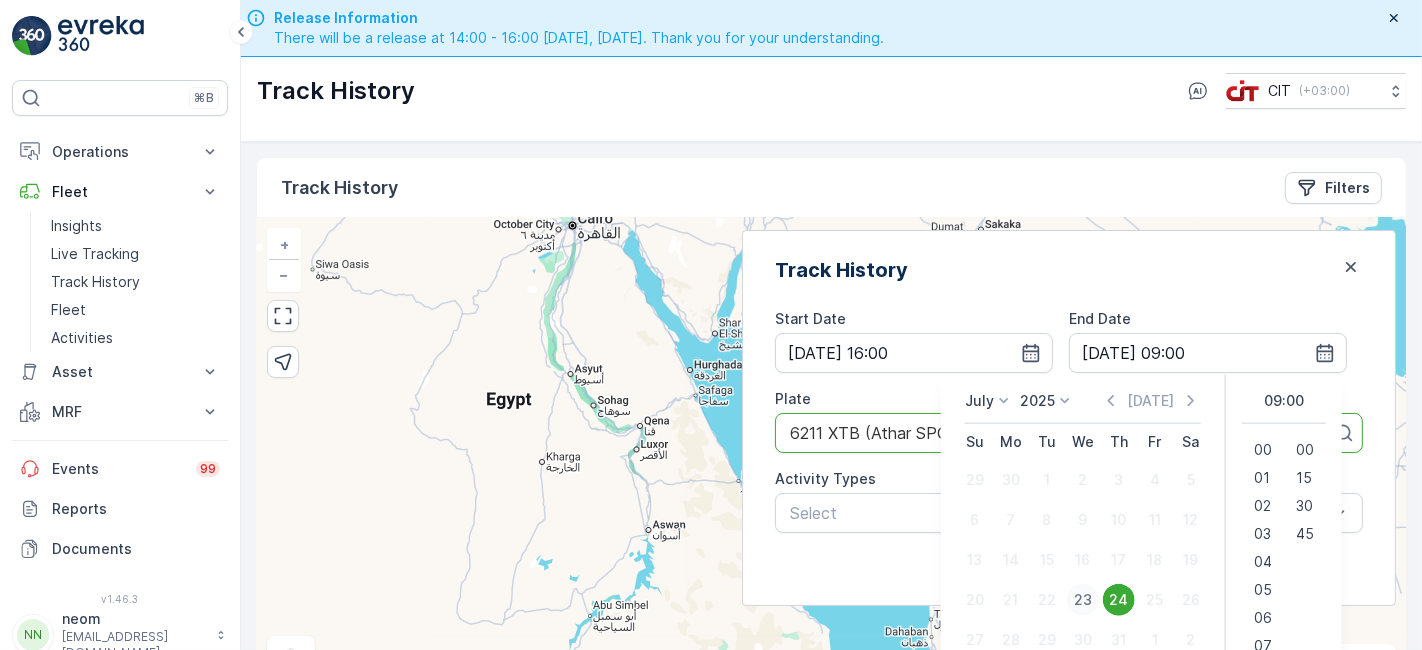 click on "23" at bounding box center (1083, 600) 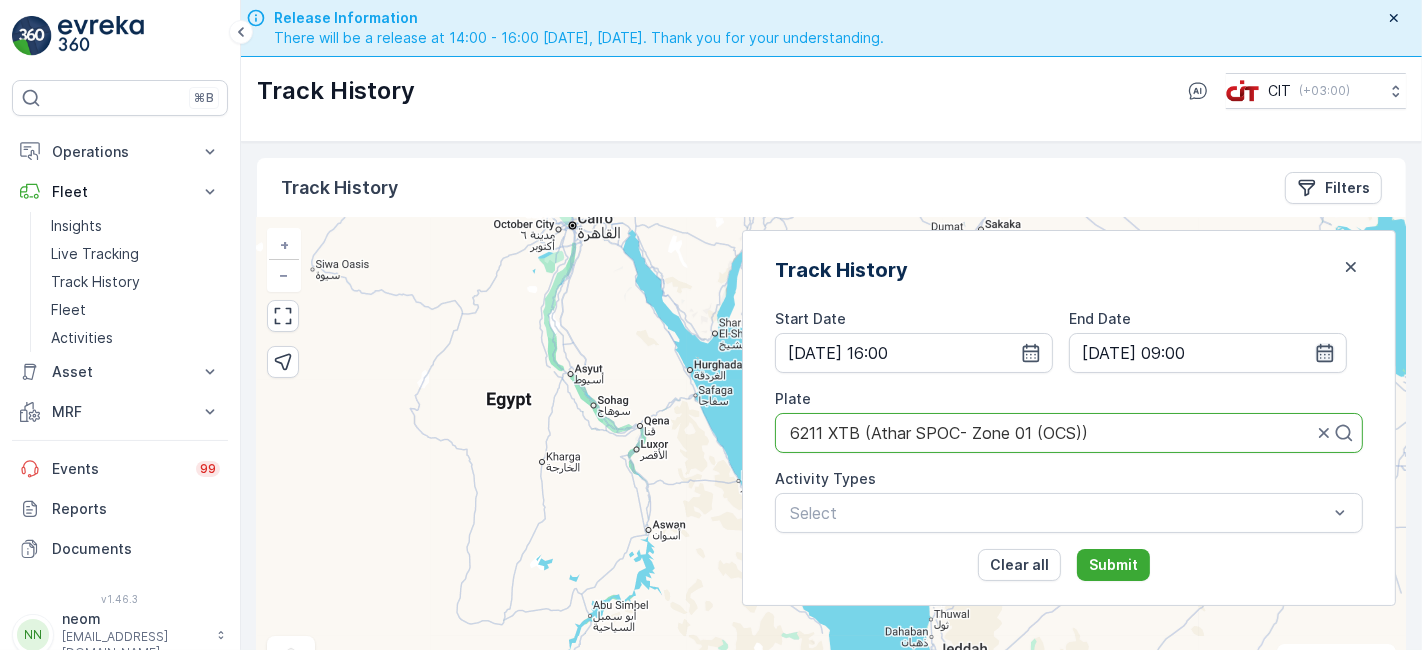 click 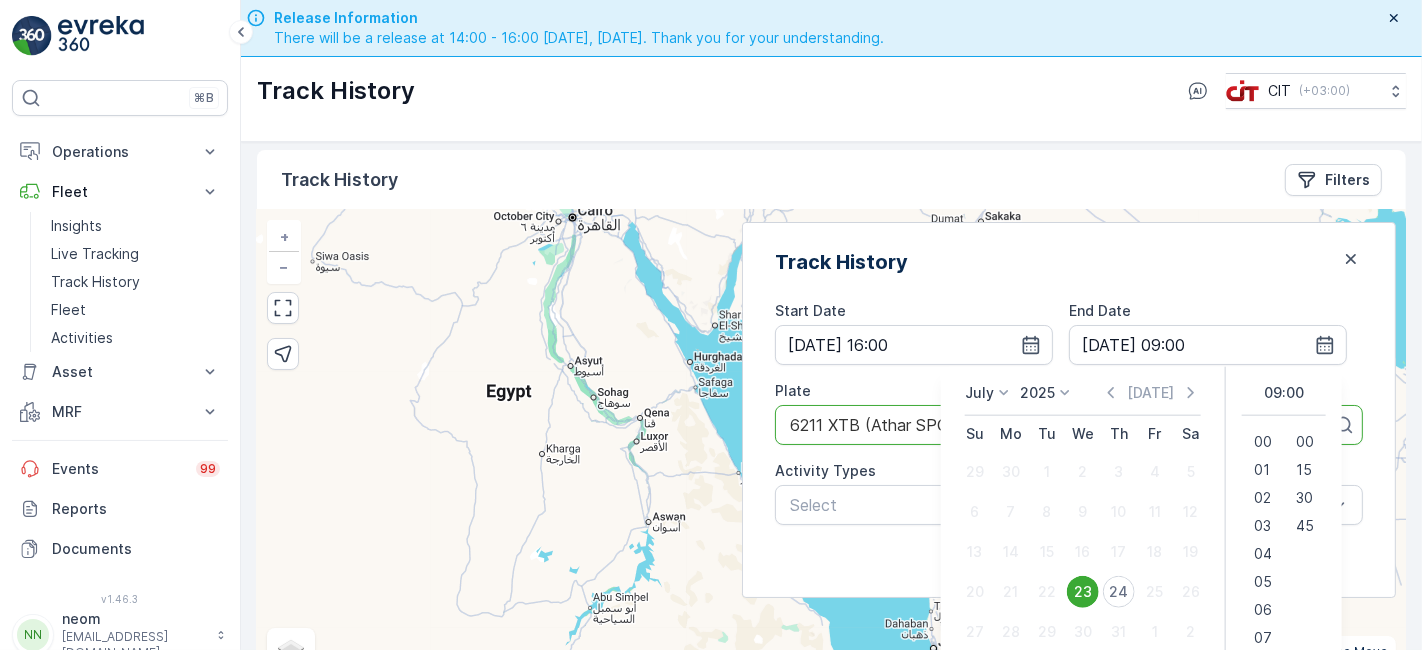 scroll, scrollTop: 15, scrollLeft: 0, axis: vertical 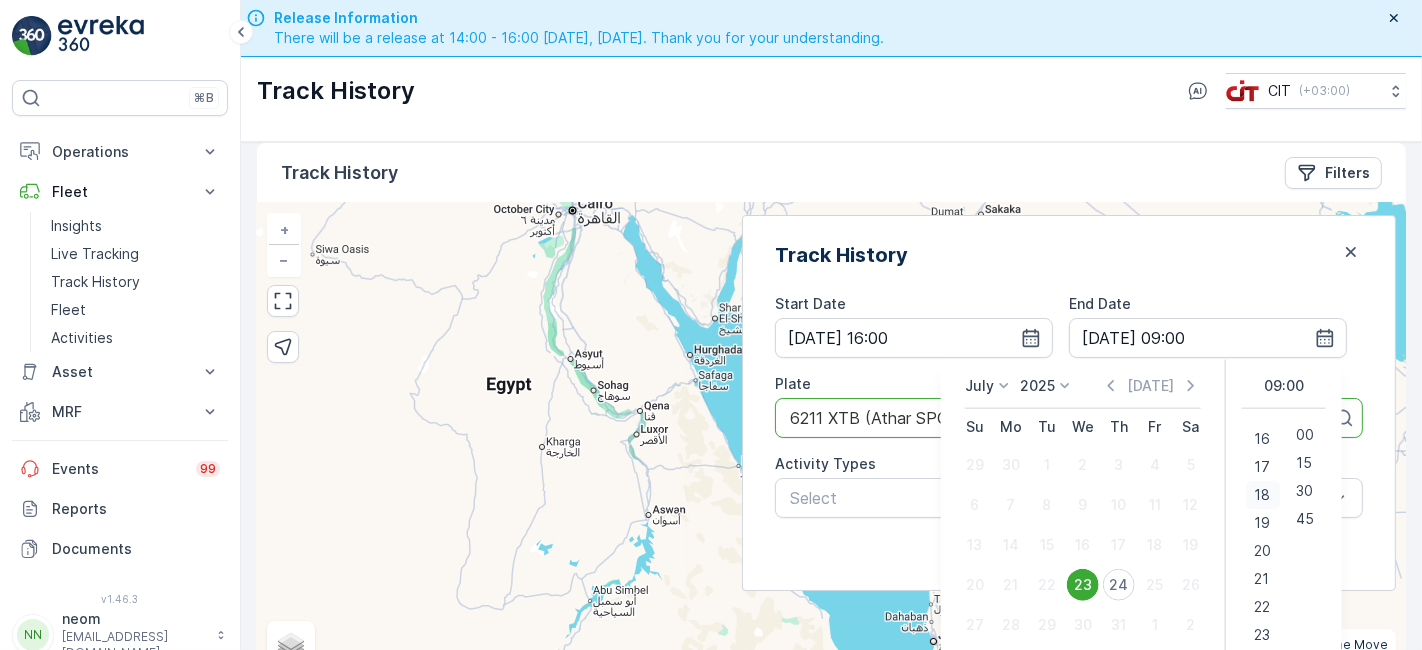 click on "18" at bounding box center (1262, 494) 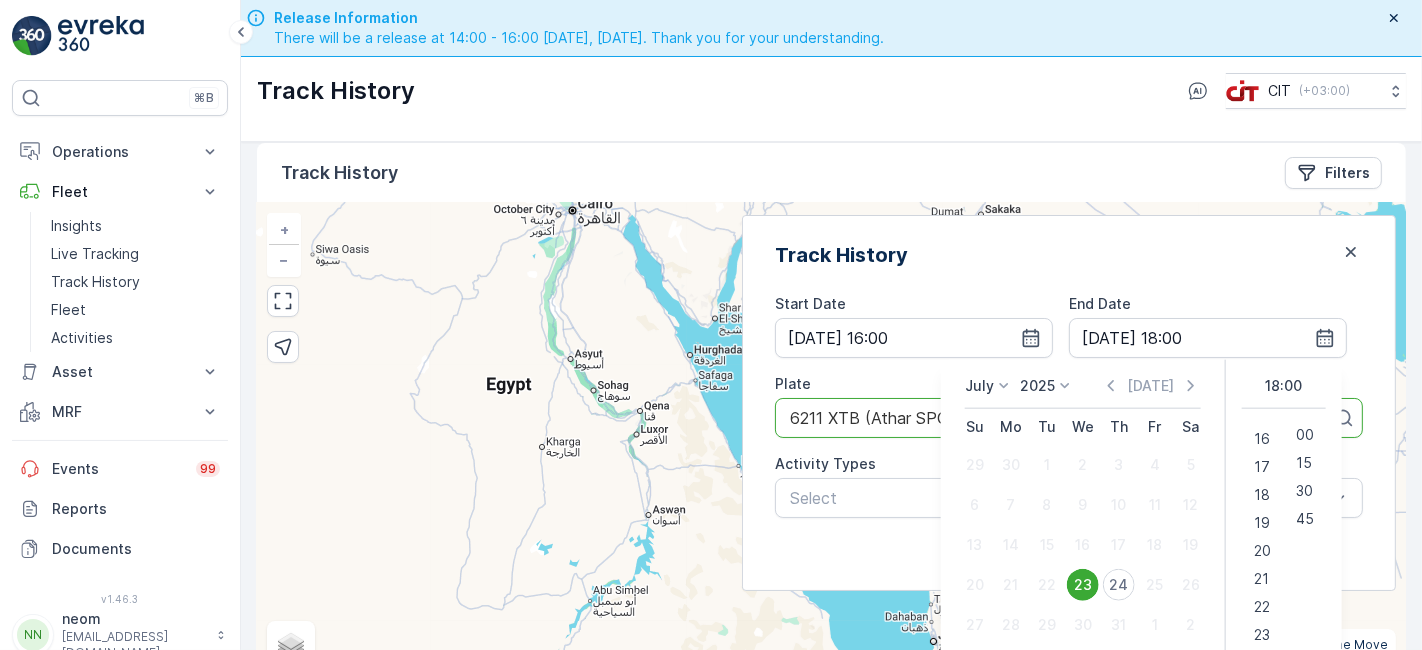 click on "Clear all Submit" at bounding box center [1069, 550] 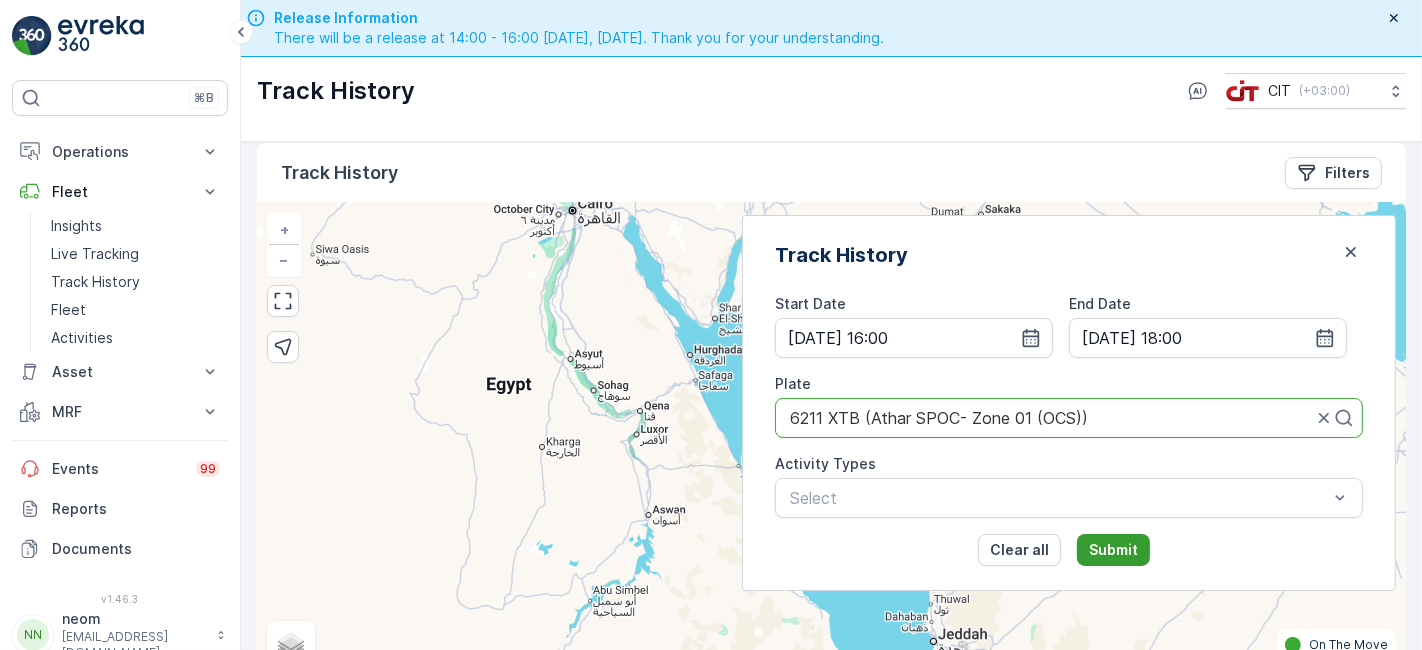 click on "Submit" at bounding box center (1113, 550) 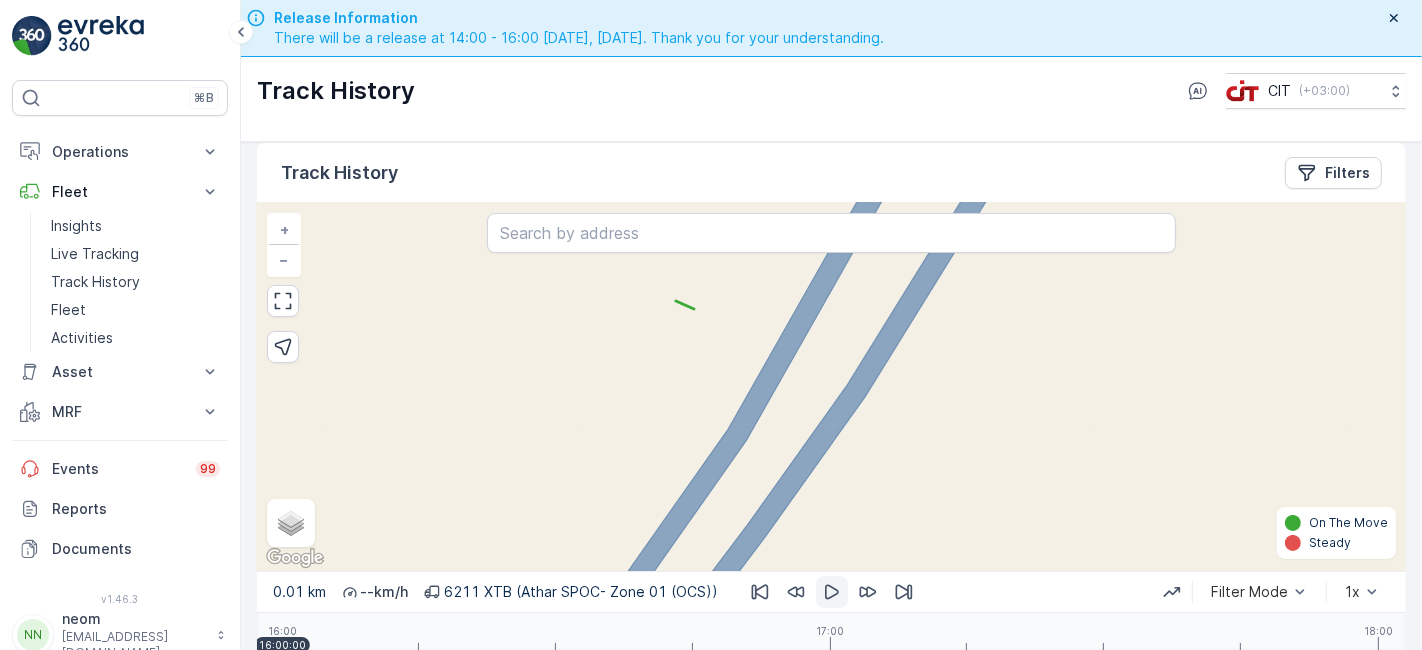 click 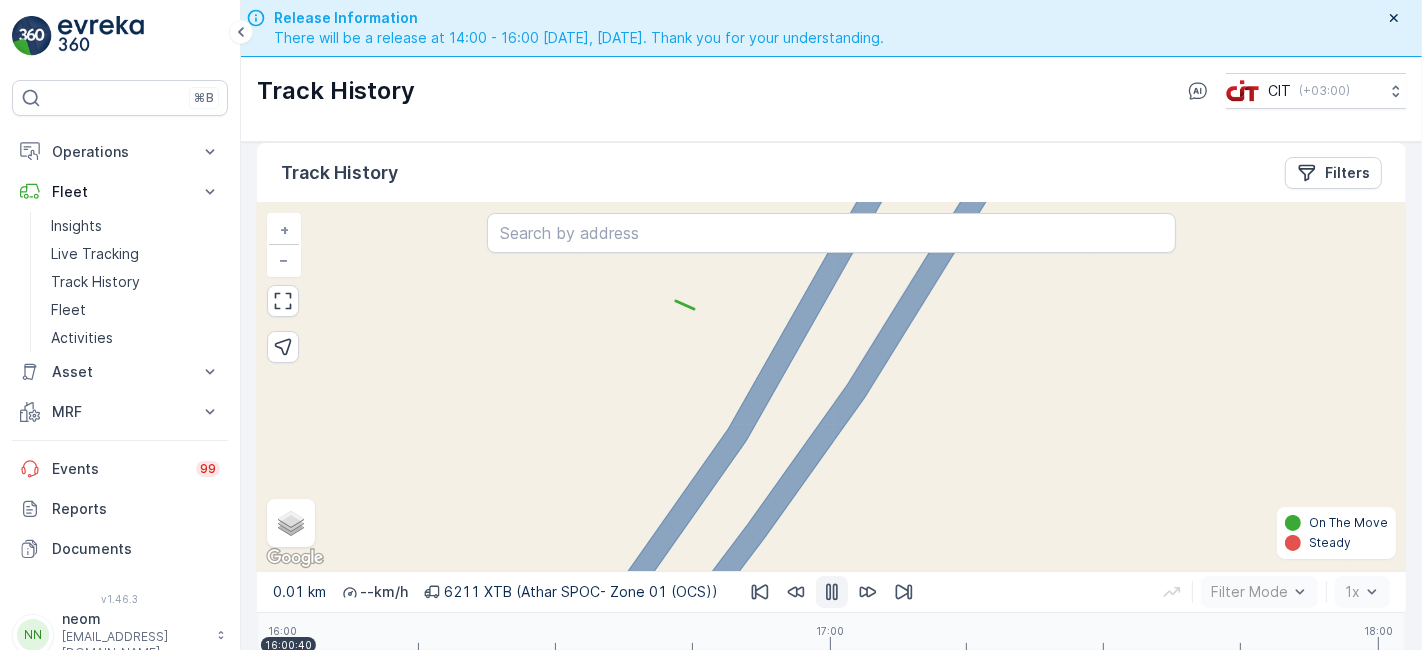 click 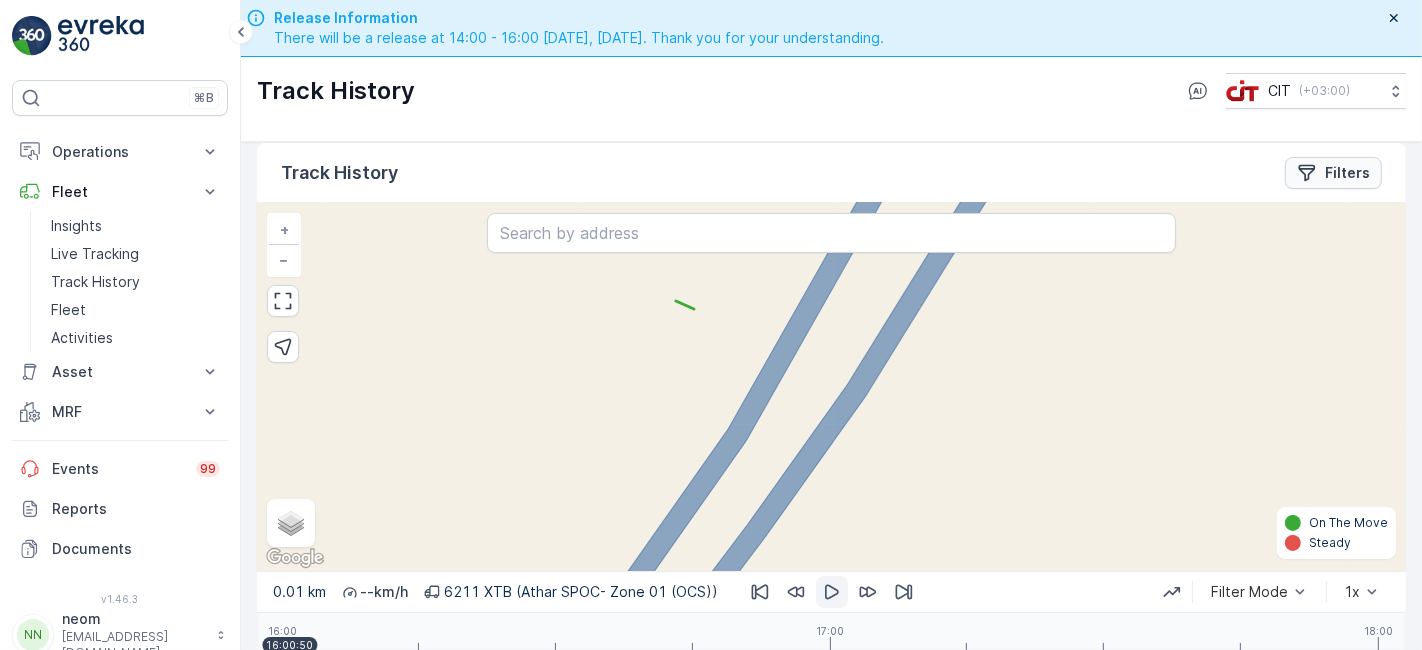 click on "Filters" at bounding box center (1347, 173) 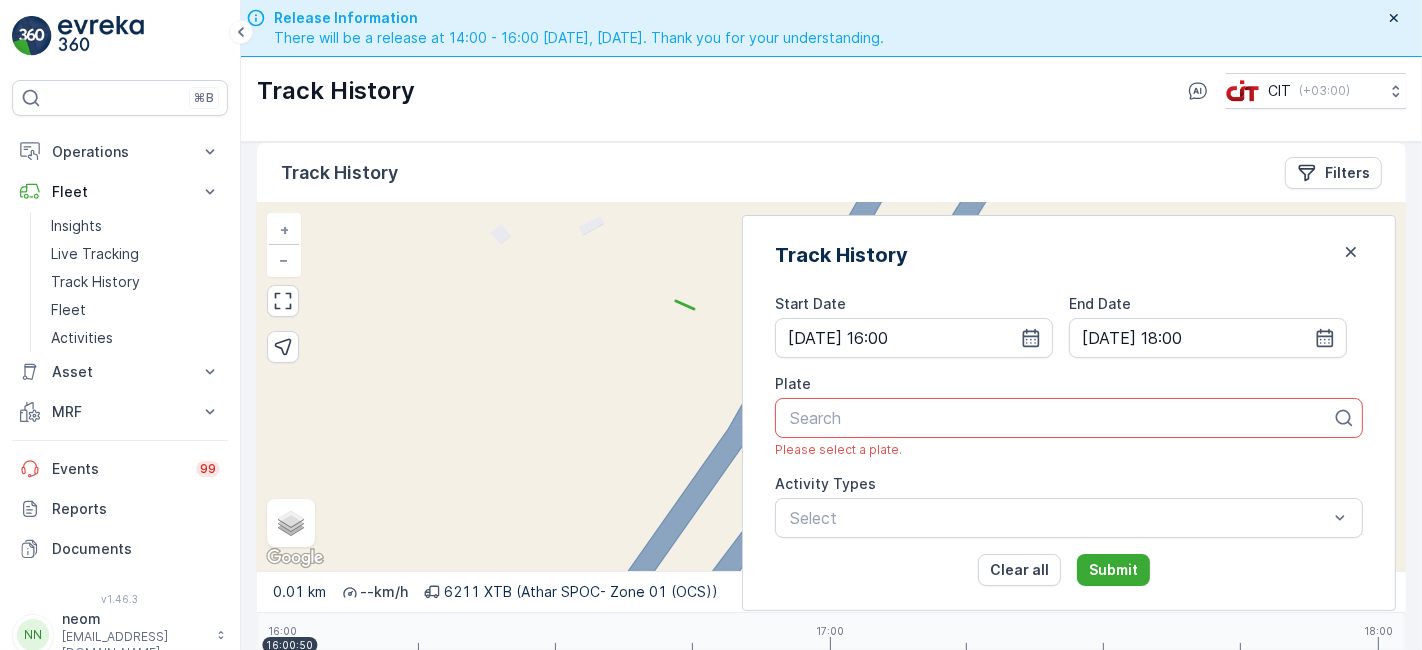 click at bounding box center (1061, 418) 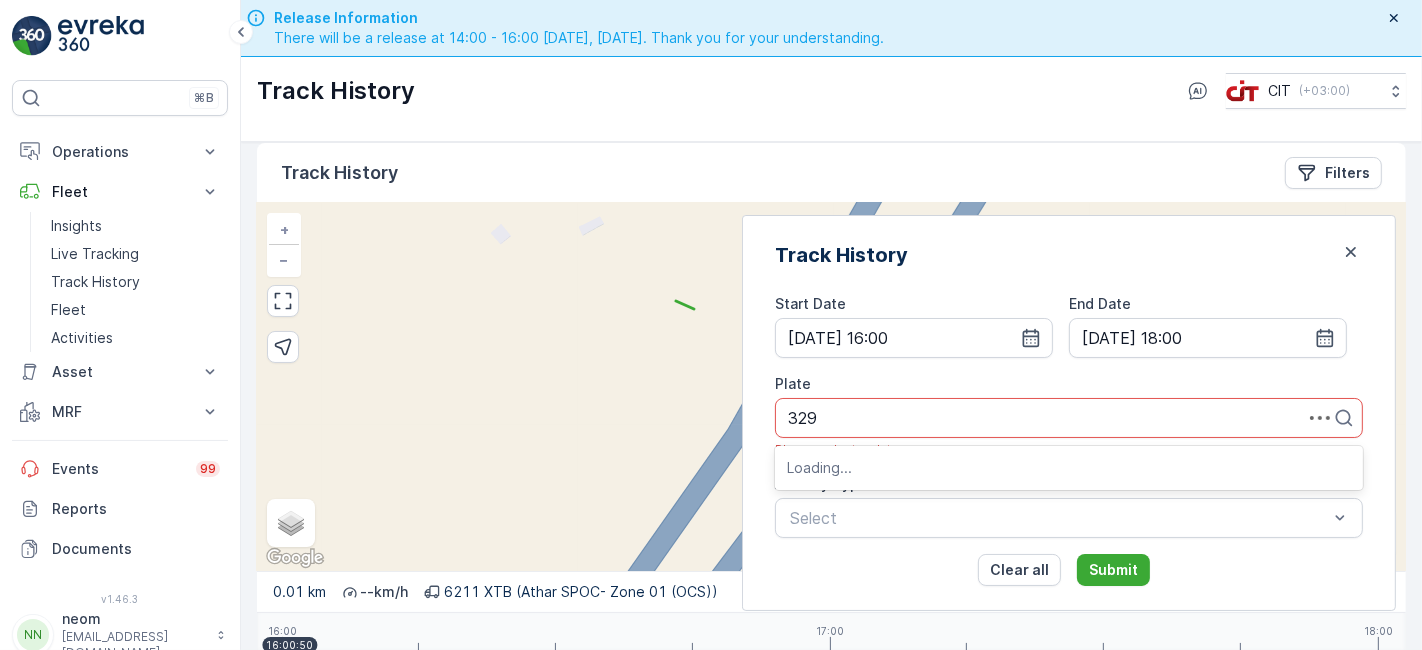 type on "3292" 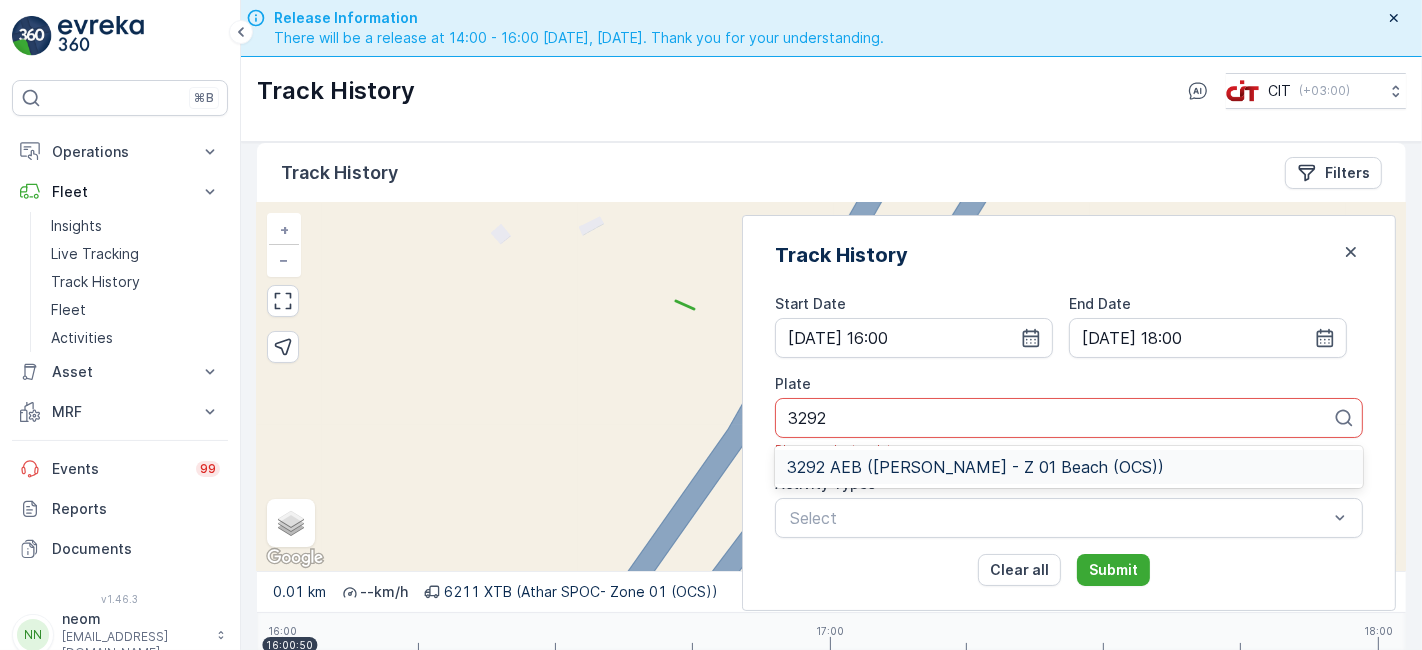 click on "3292 AEB ([PERSON_NAME] - Z 01 Beach (OCS))" at bounding box center (975, 467) 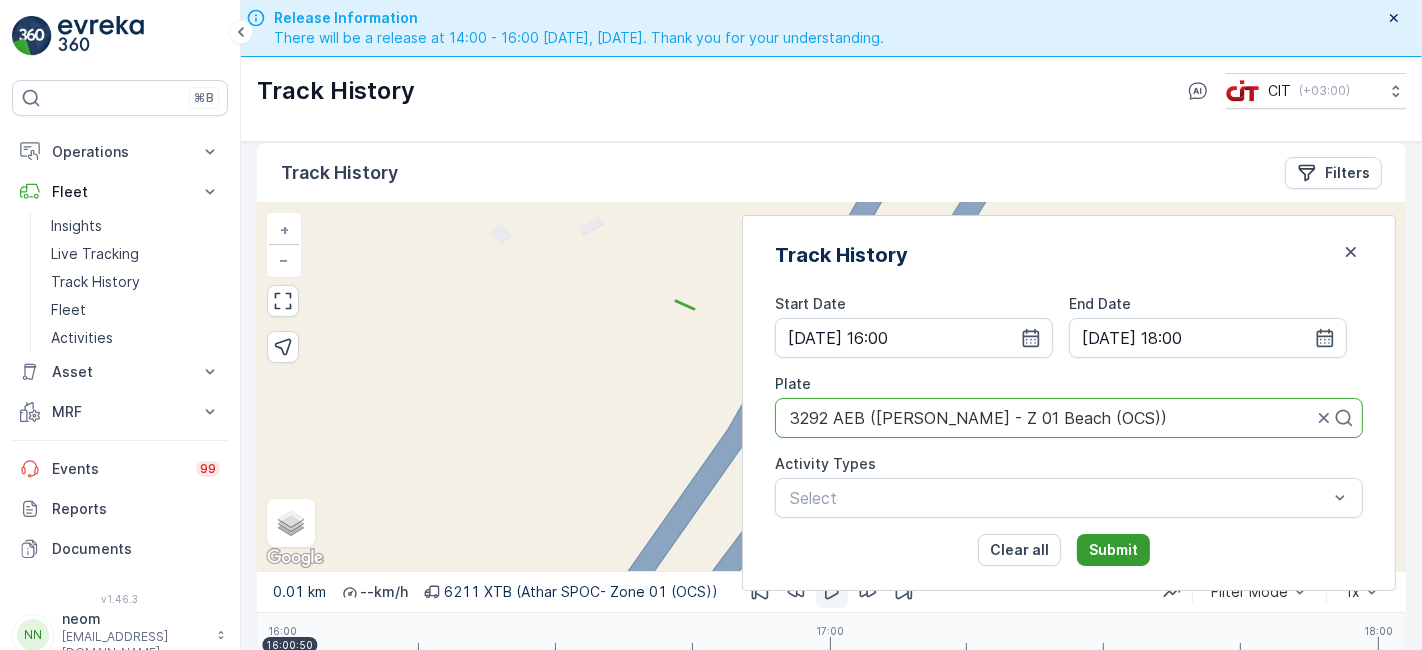 click on "Submit" at bounding box center (1113, 550) 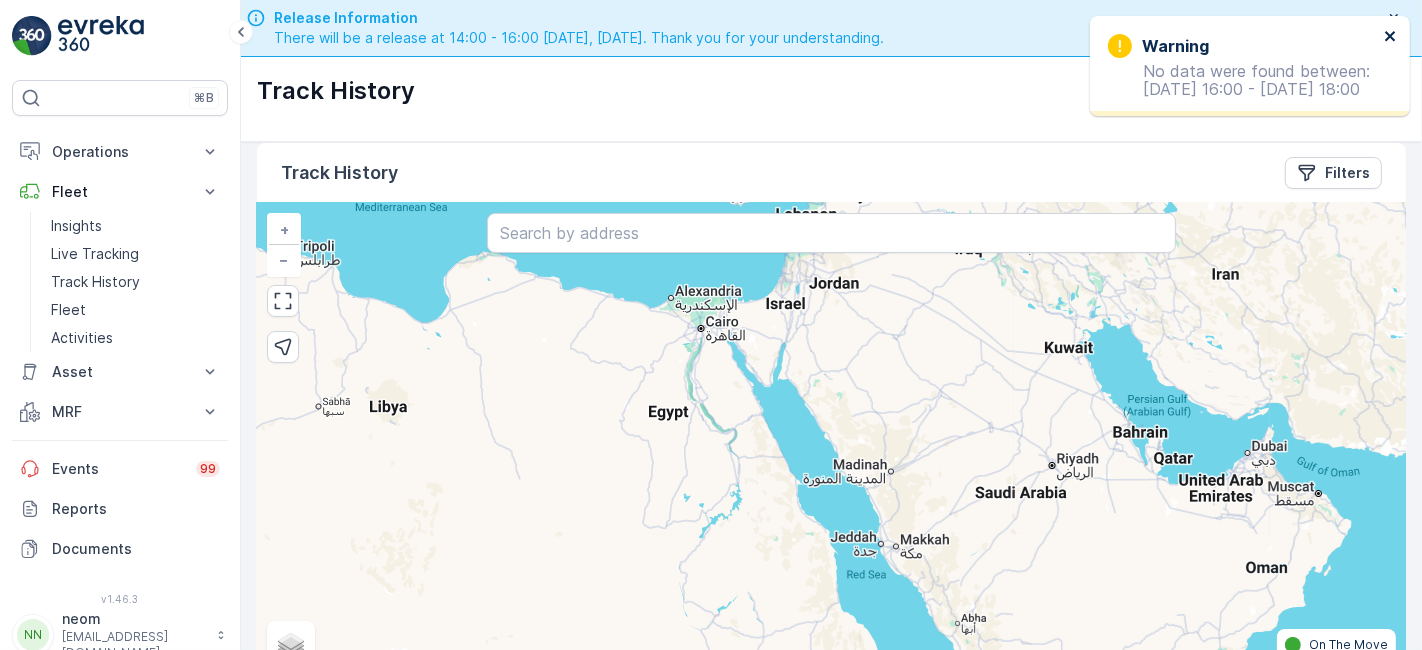 click 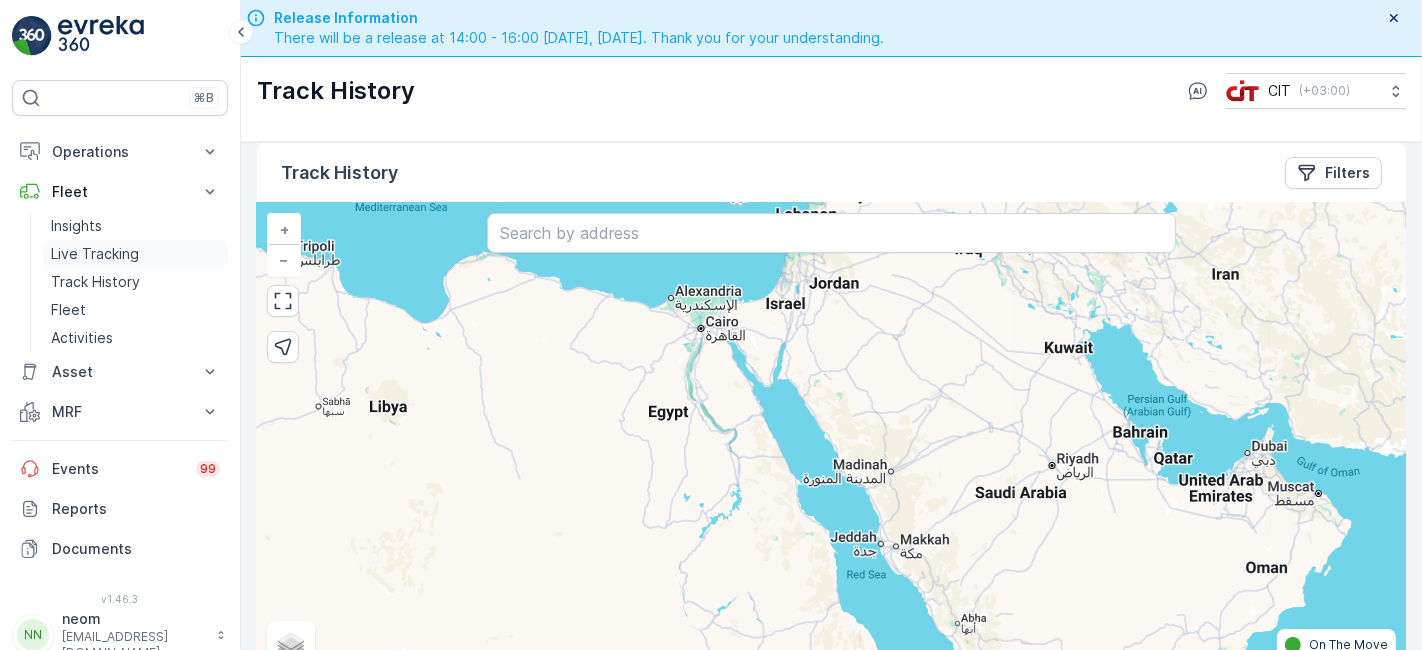 click on "Live Tracking" at bounding box center [95, 254] 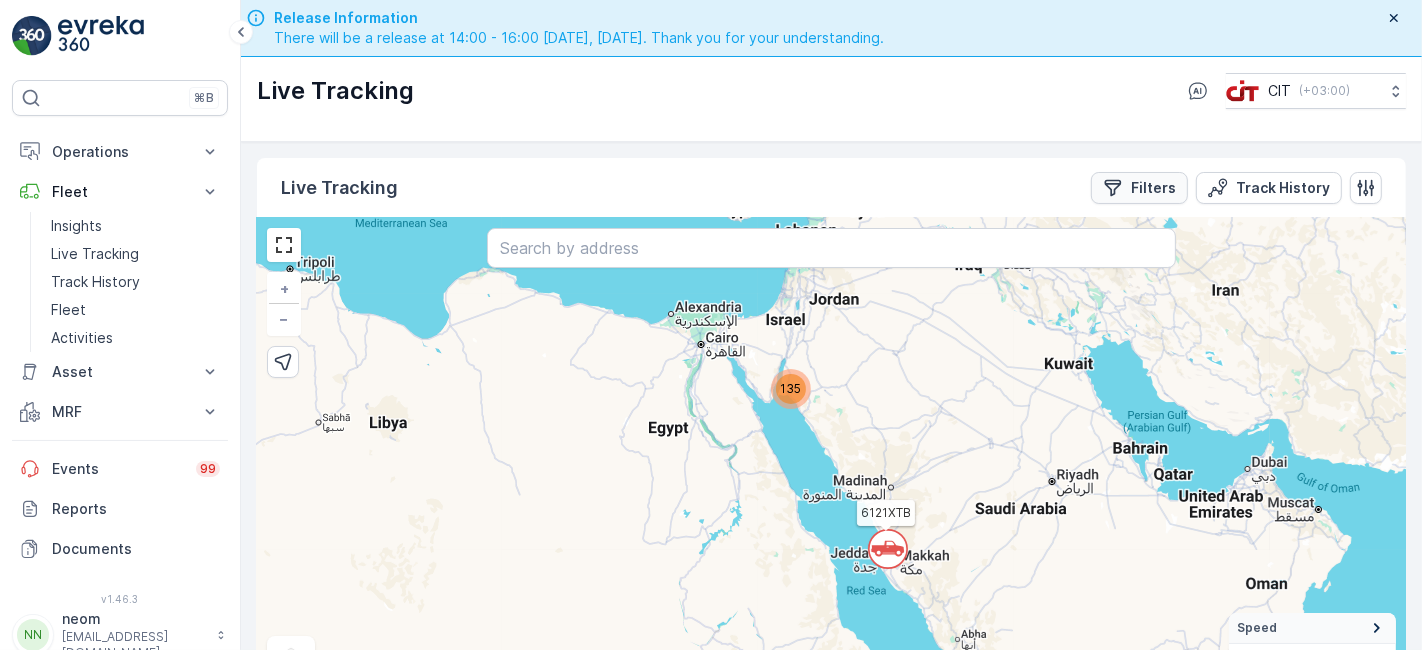 click on "Filters" at bounding box center [1153, 188] 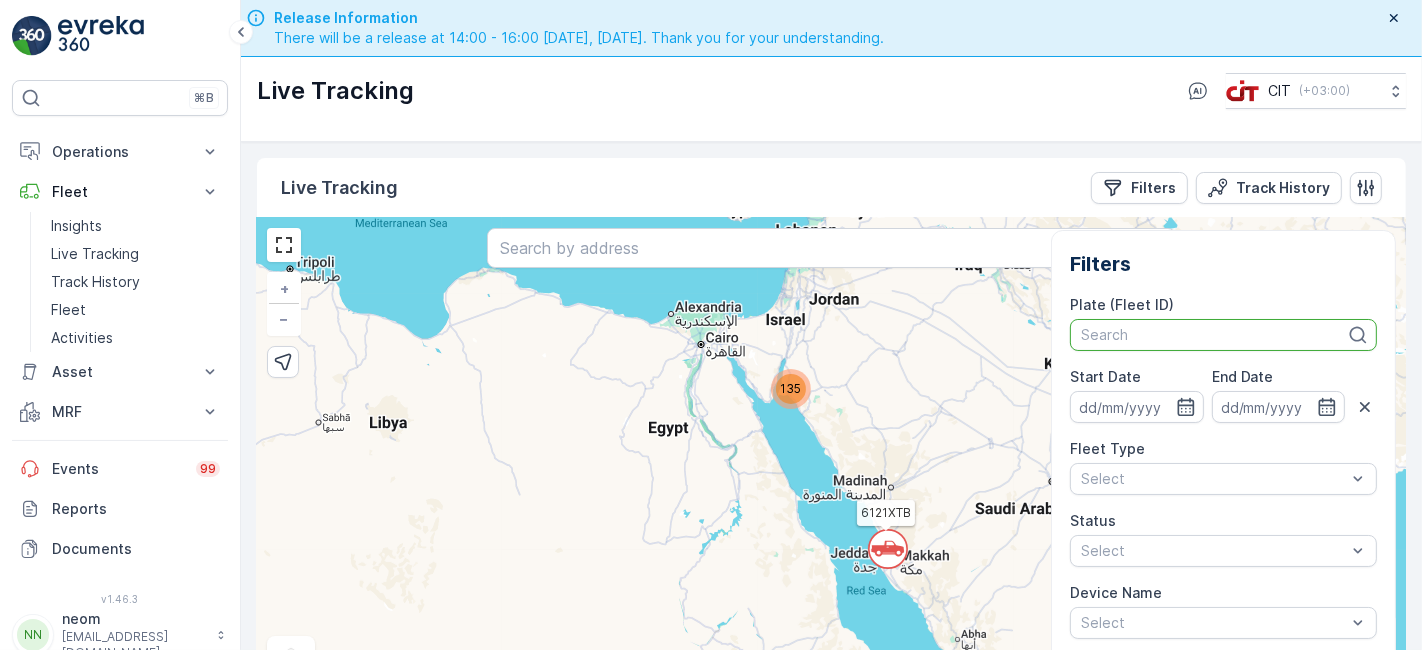 click at bounding box center (1213, 335) 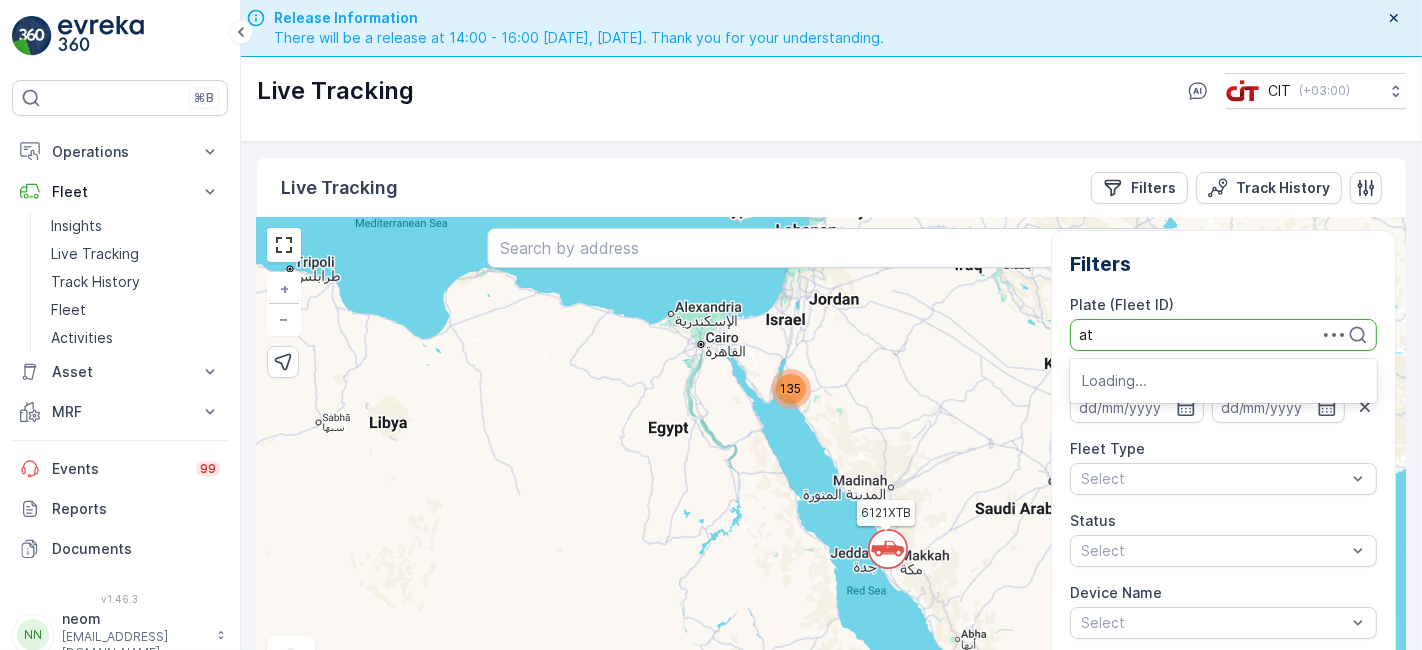 type on "ath" 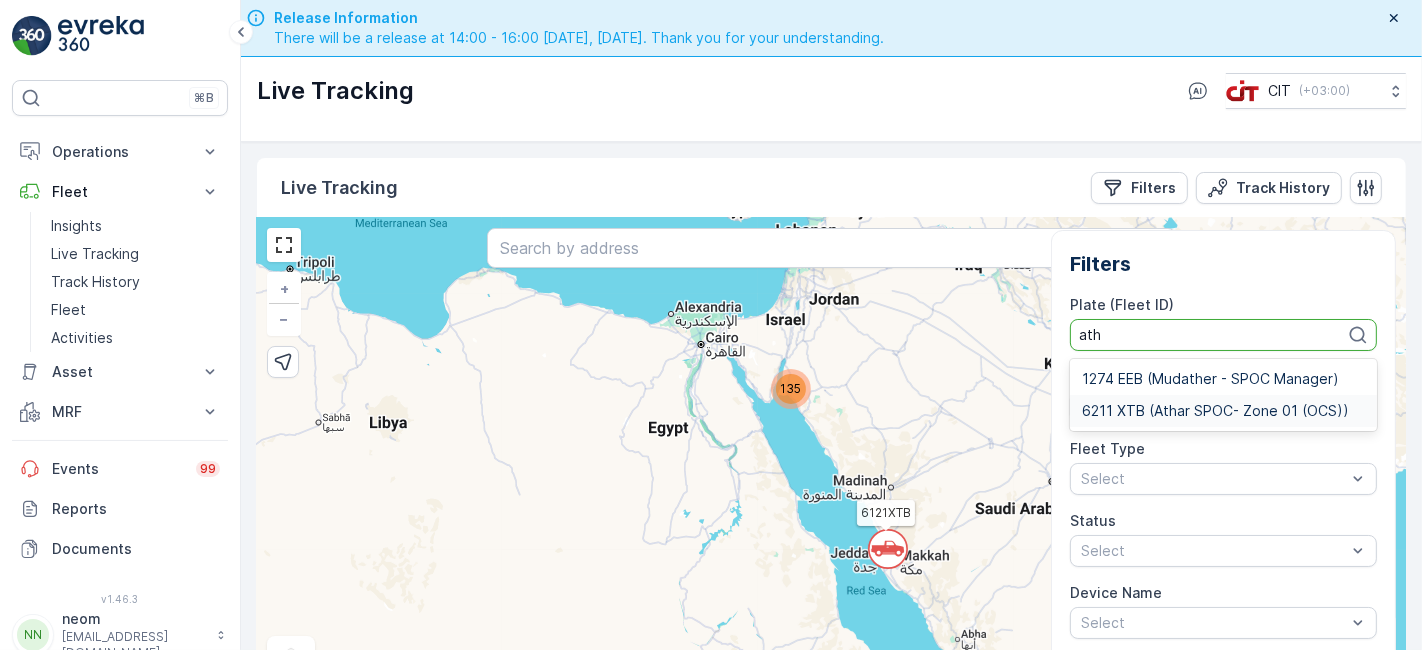 click on "6211 XTB (Athar SPOC- Zone 01 (OCS))" at bounding box center [1215, 411] 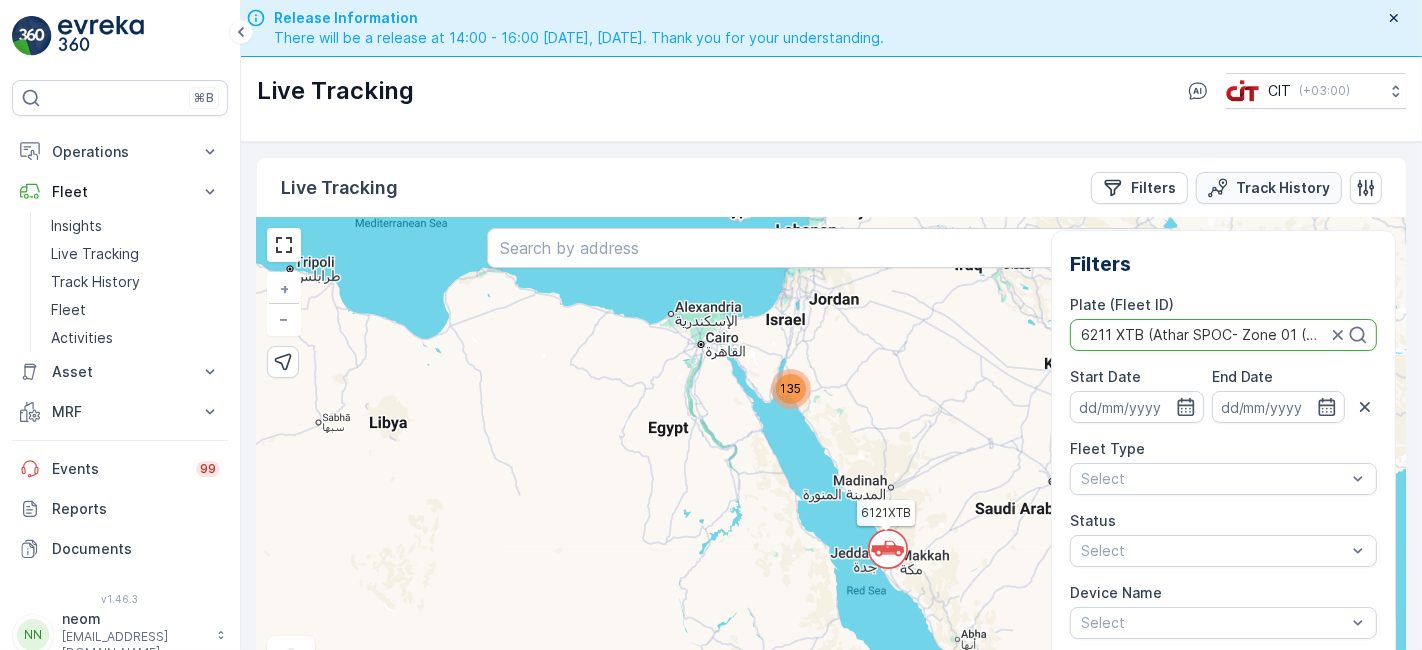 click on "Track History" at bounding box center (1283, 188) 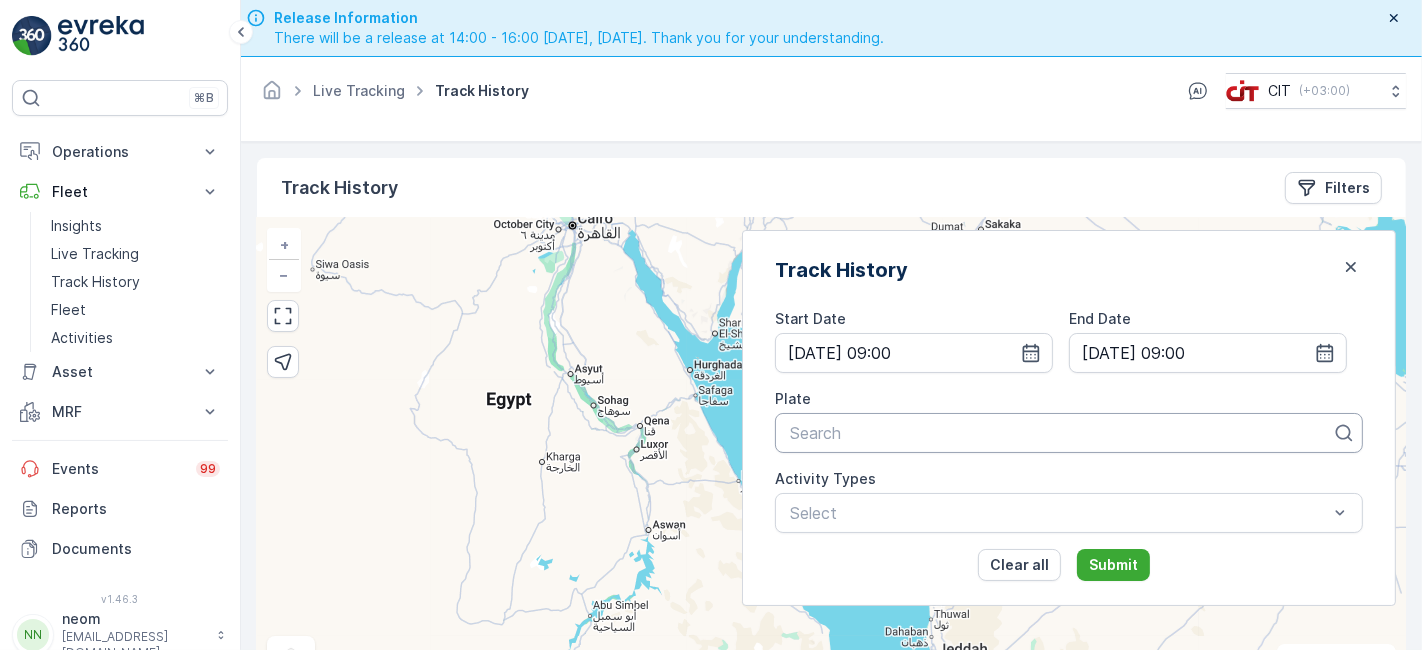 click at bounding box center [1061, 433] 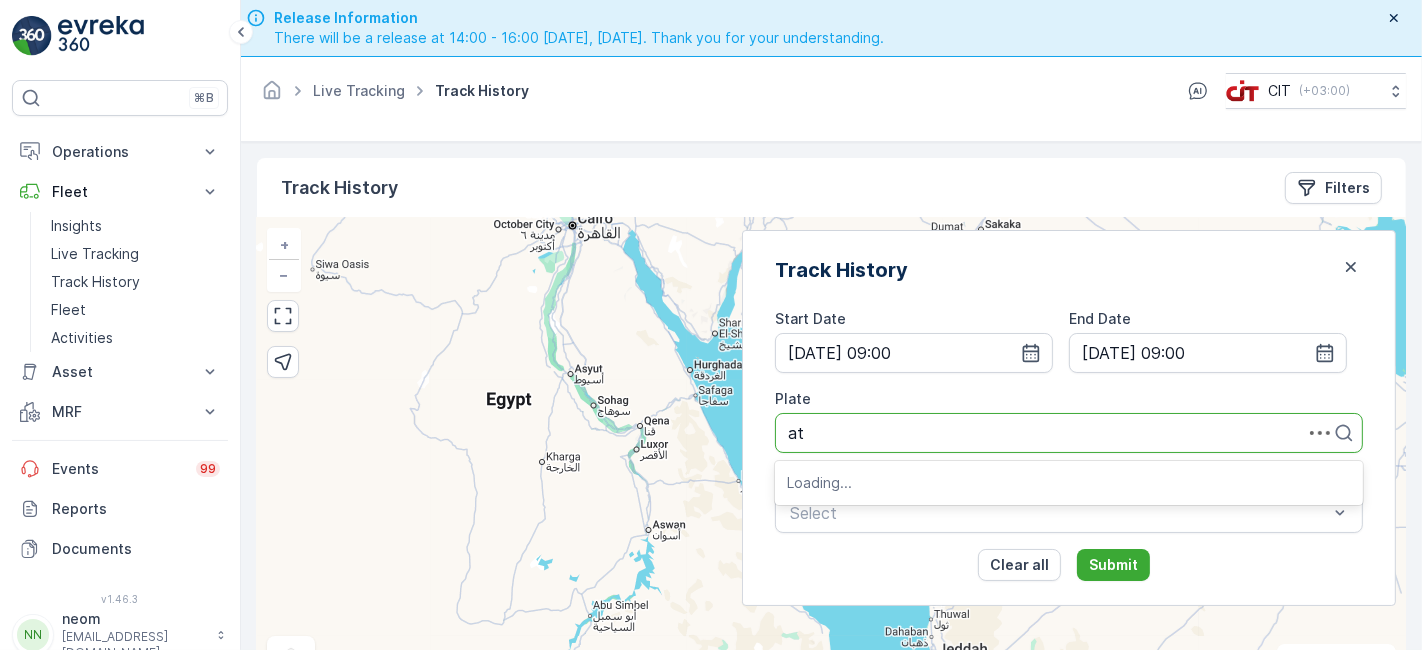type on "ath" 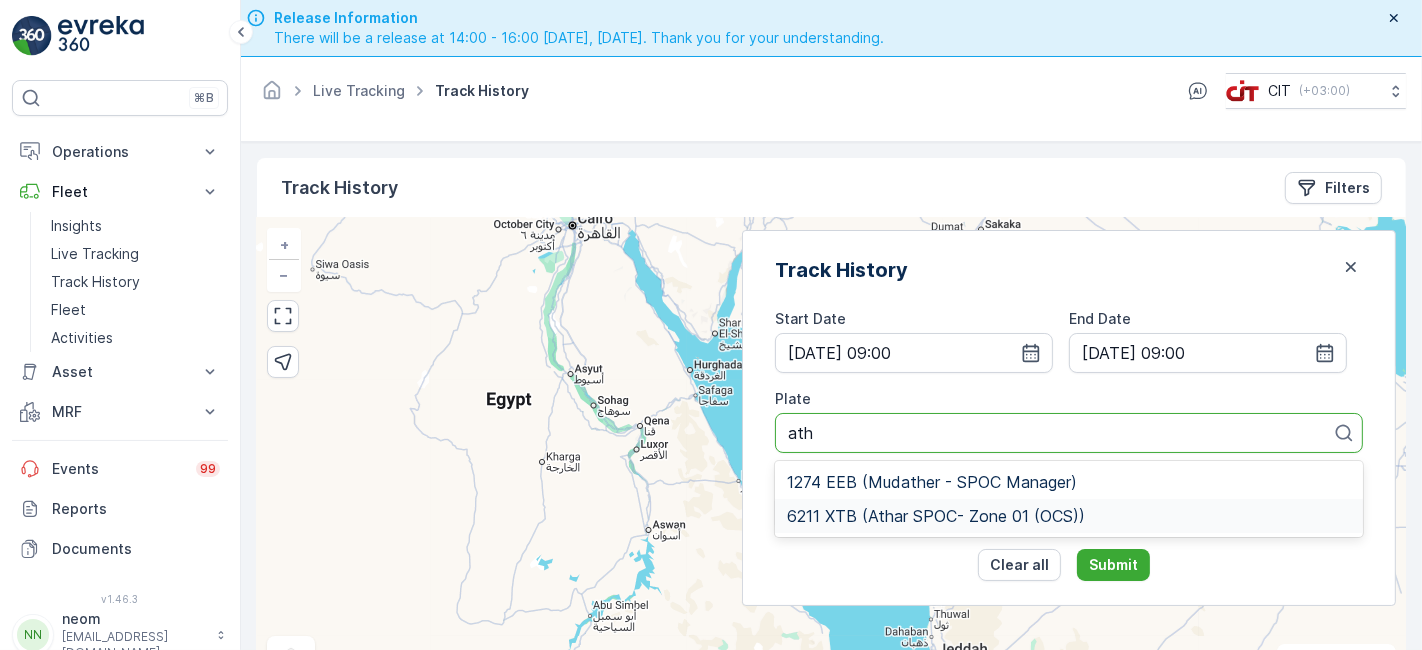 click on "6211 XTB (Athar SPOC- Zone 01 (OCS))" at bounding box center (936, 516) 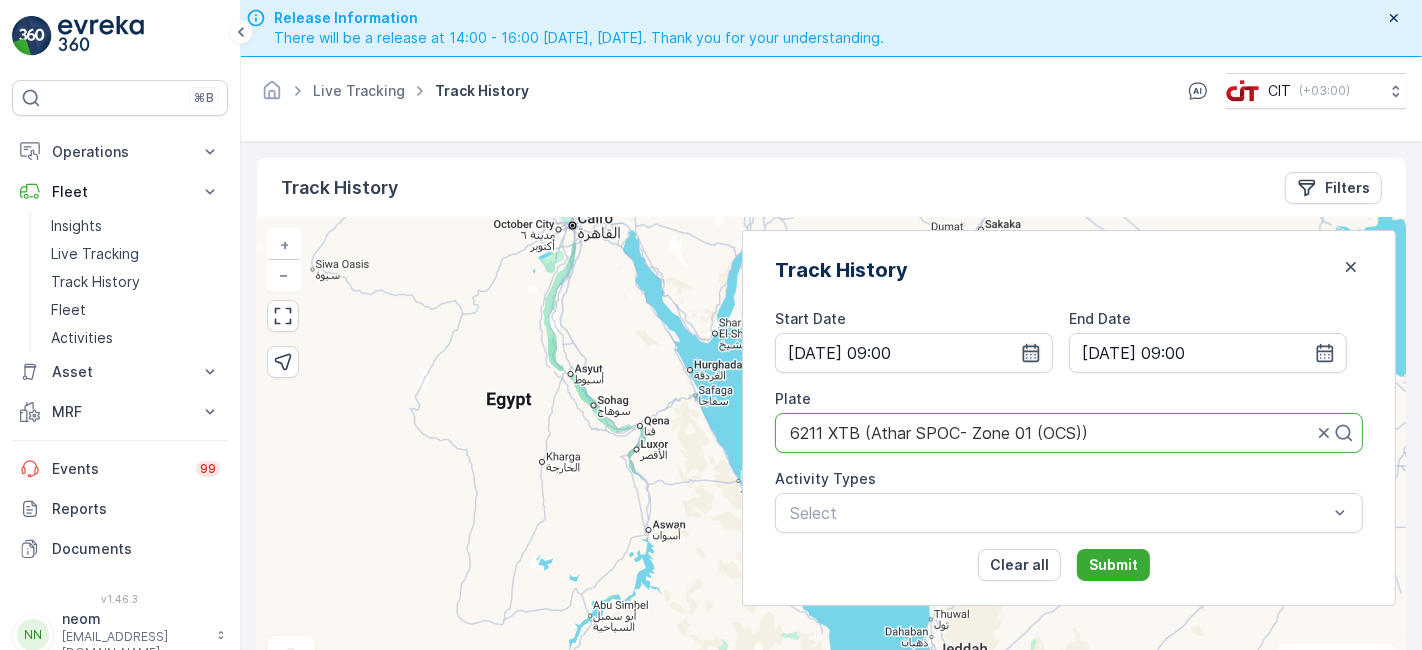 click 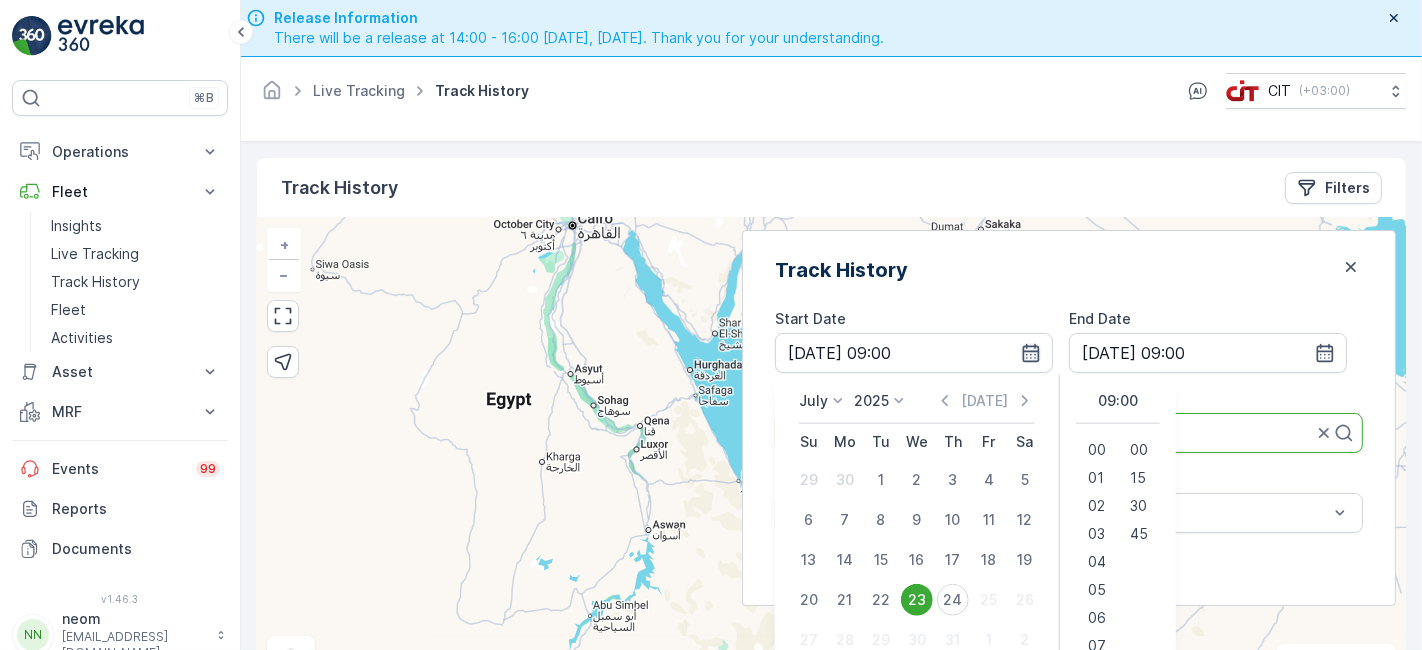 click 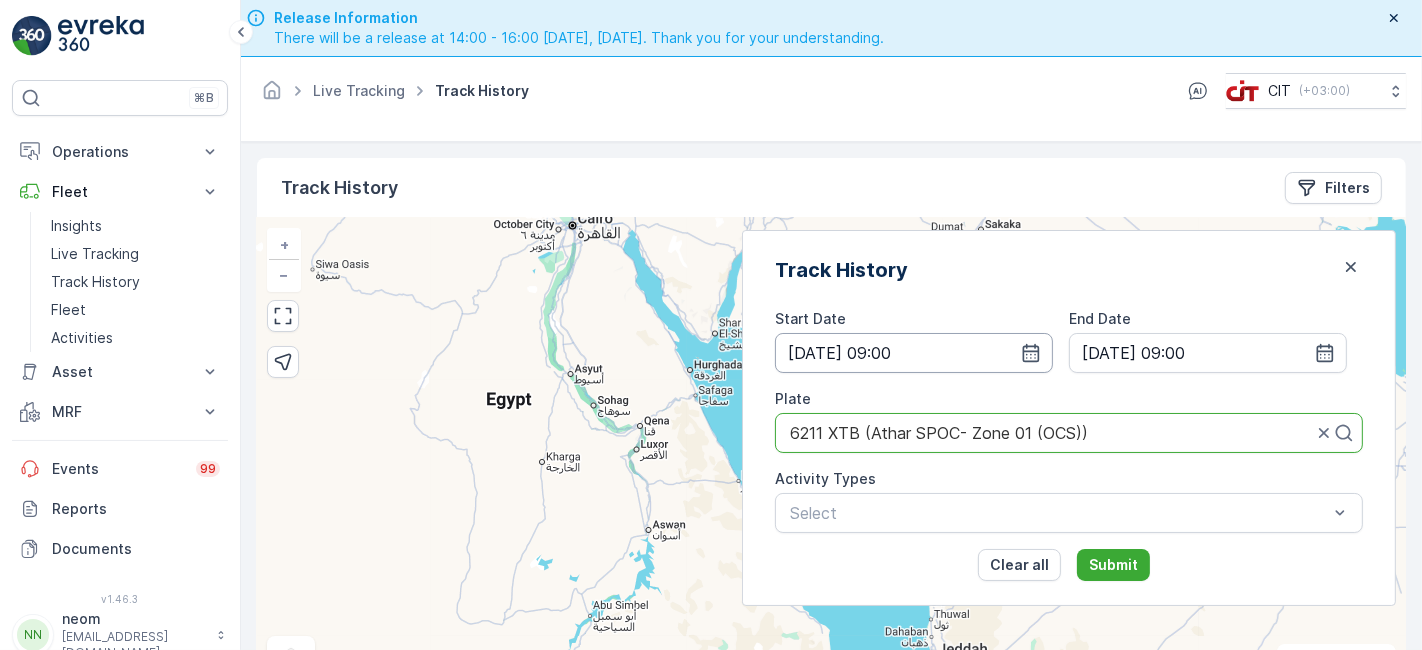 click on "[DATE] 09:00" at bounding box center [914, 353] 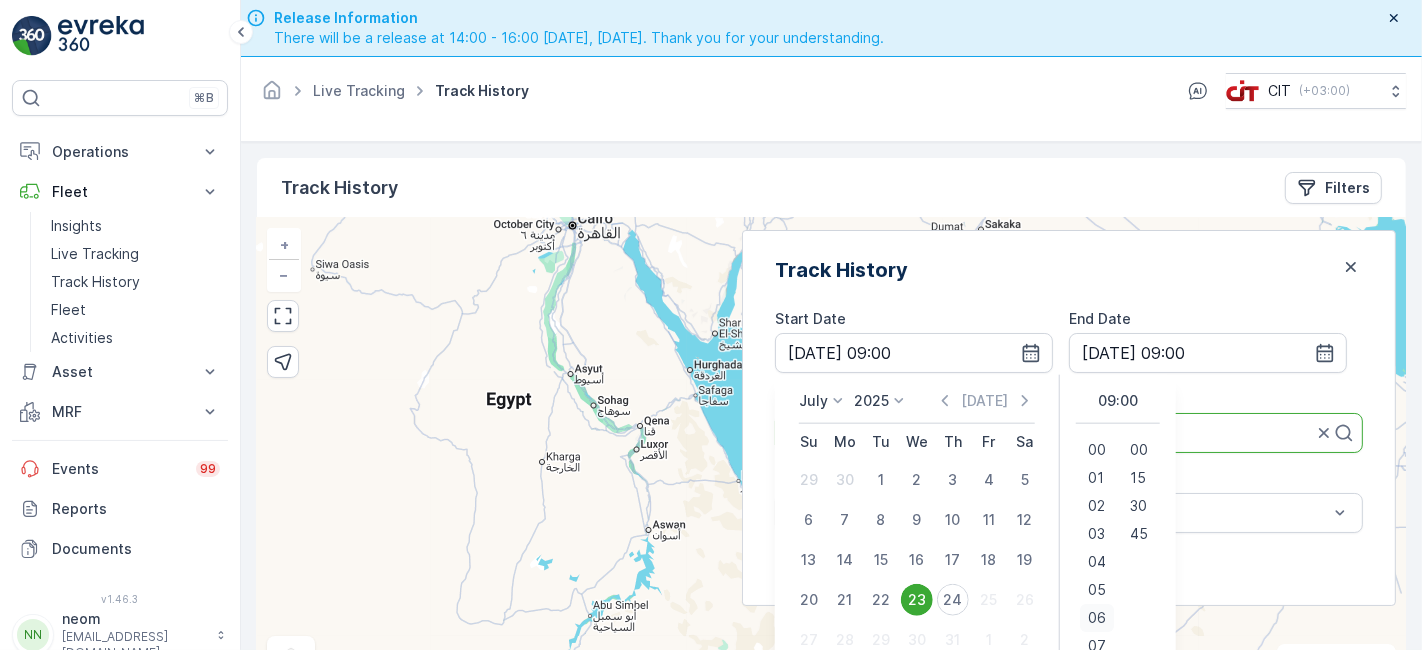 click on "06" at bounding box center (1097, 617) 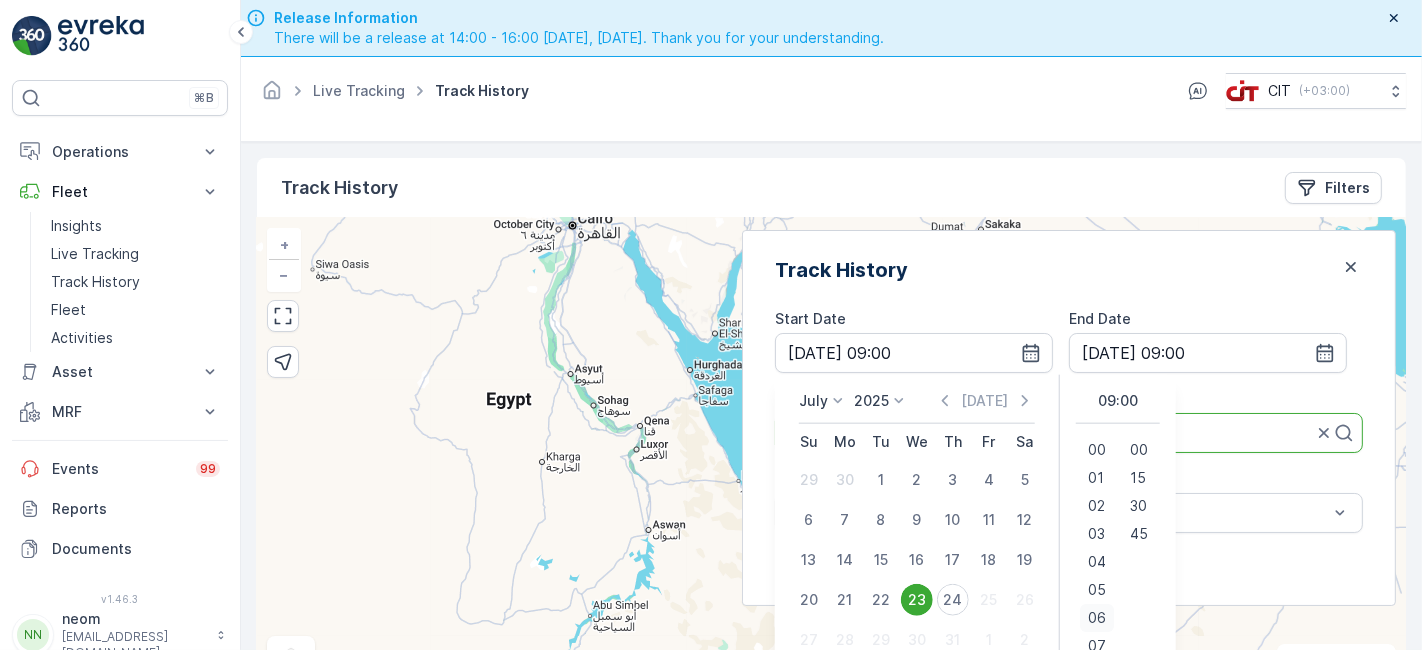 type on "[DATE] 06:00" 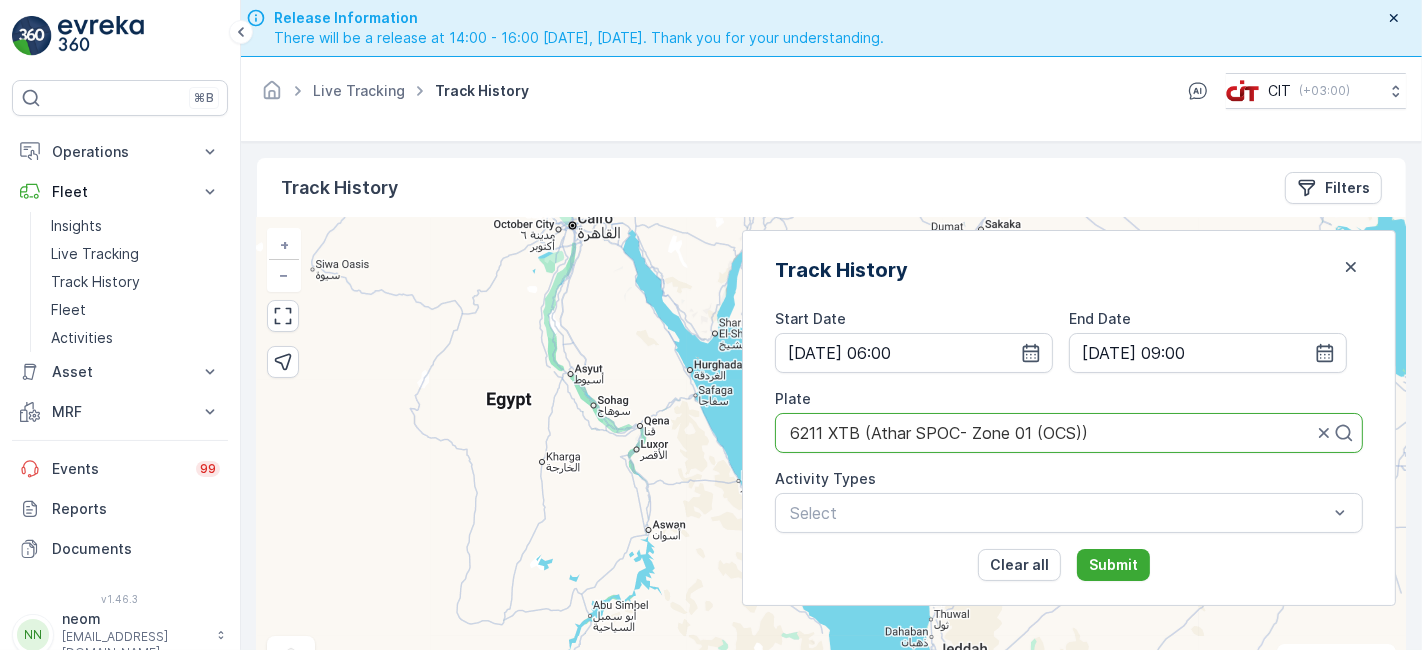 click on "Track History Start Date [DATE] 06:00 End Date [DATE] 09:00 Plate 6211 XTB (Athar SPOC- Zone 01 (OCS)) Activity Types Select Clear all Submit" at bounding box center [1069, 418] 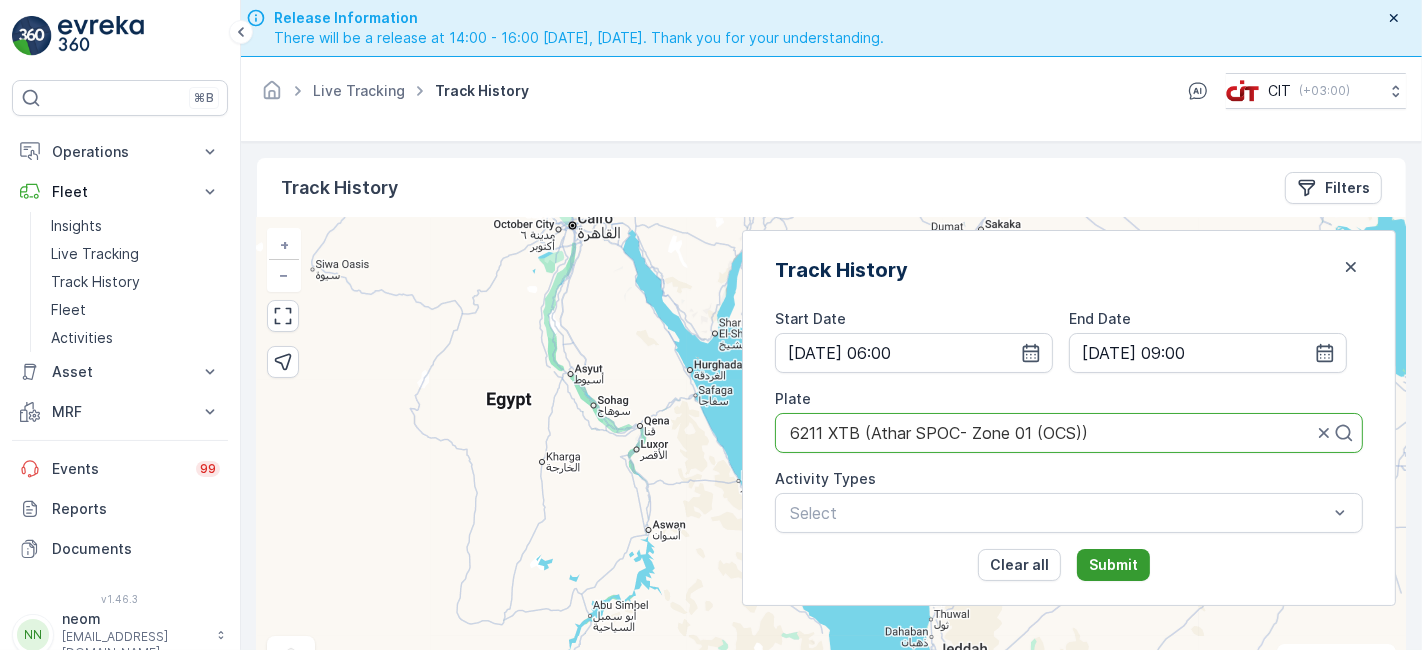 click on "Submit" at bounding box center [1113, 565] 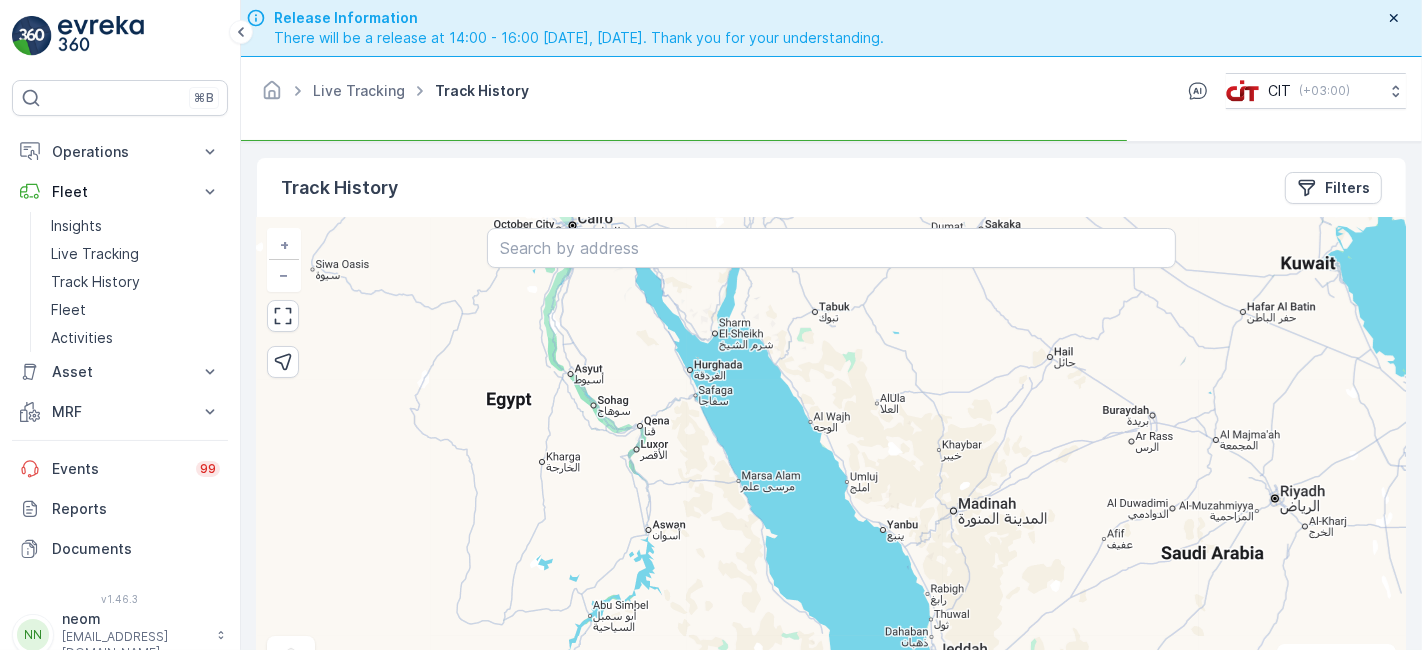 click 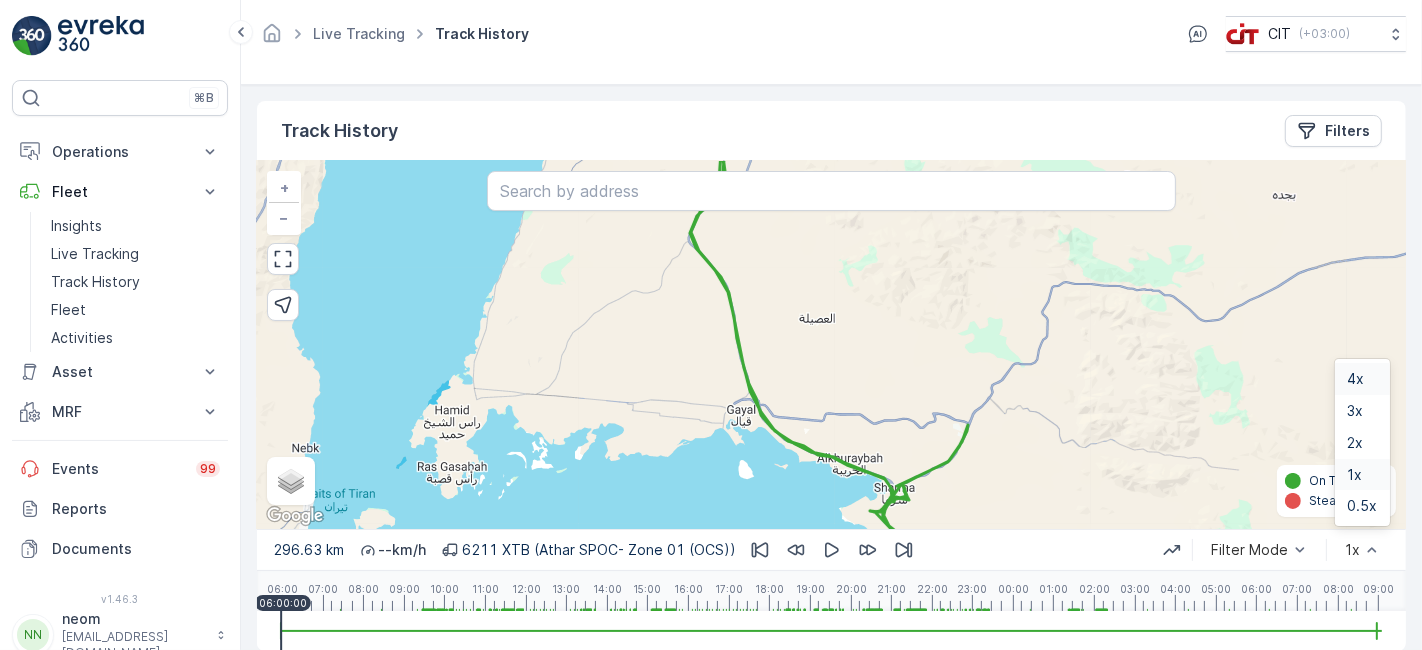 click on "4x" at bounding box center (1355, 379) 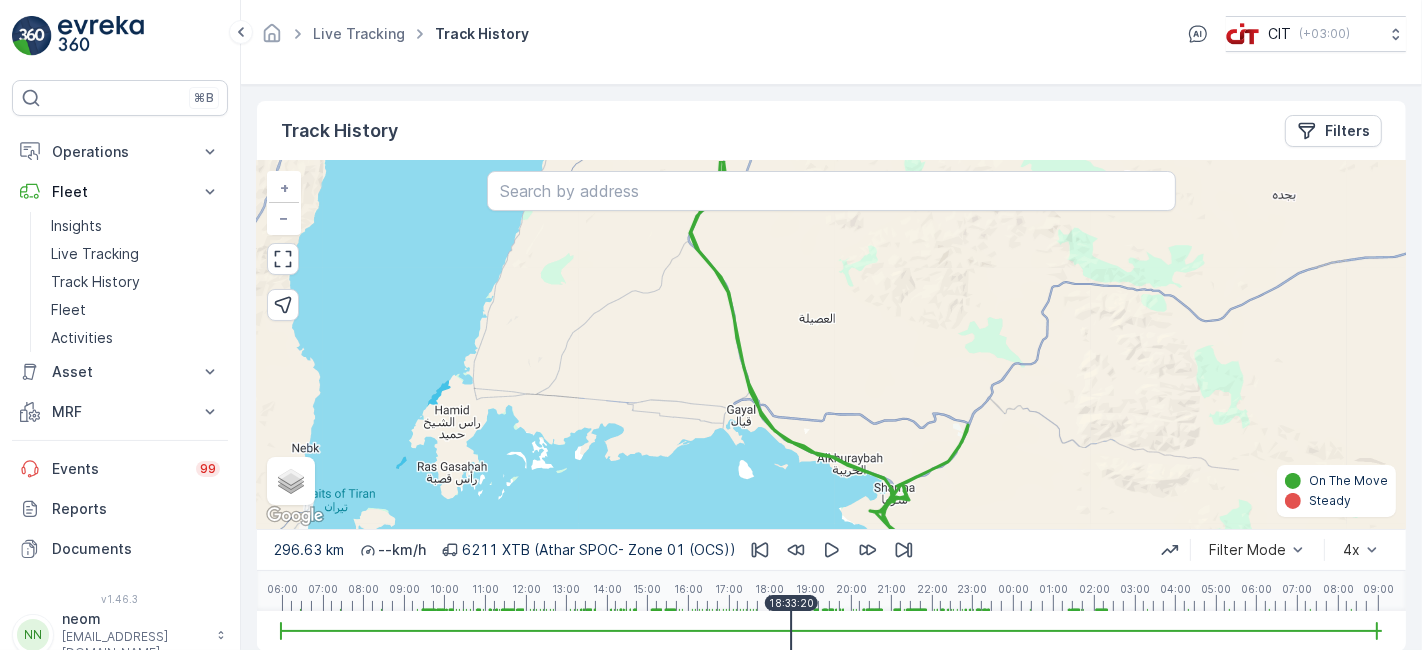 drag, startPoint x: 285, startPoint y: 630, endPoint x: 786, endPoint y: 591, distance: 502.5157 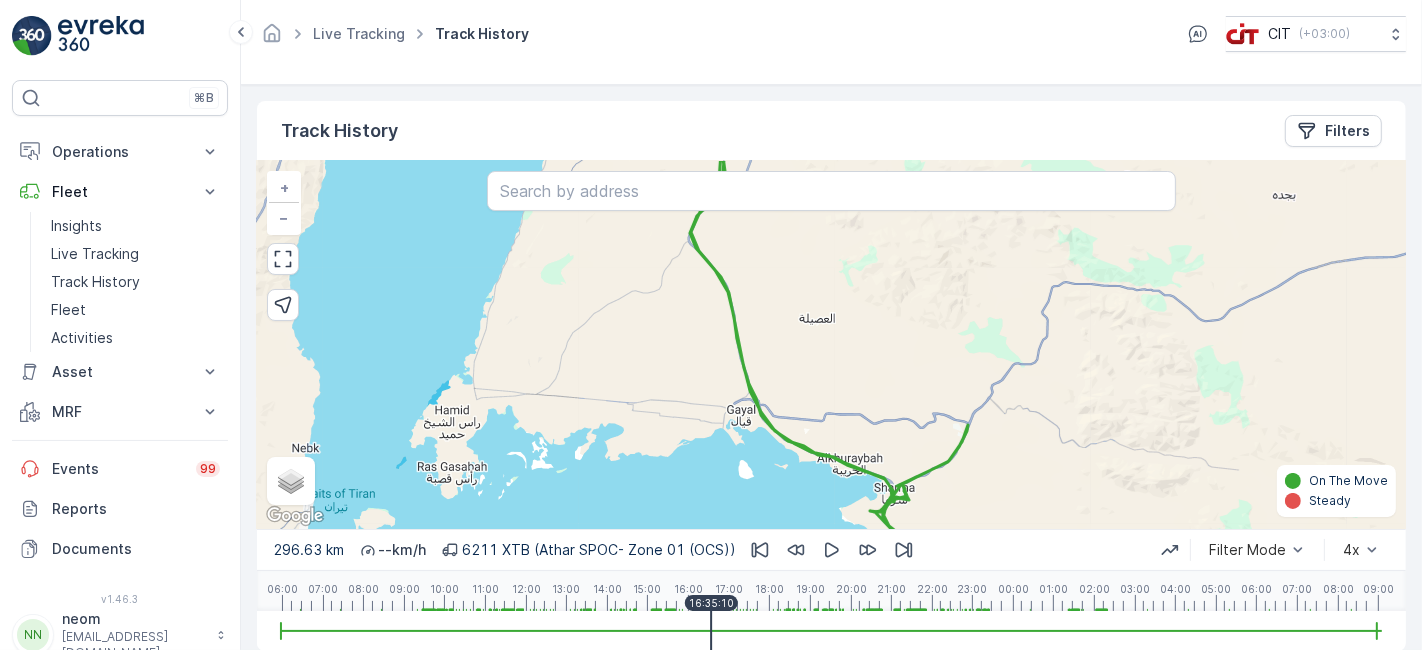drag, startPoint x: 788, startPoint y: 627, endPoint x: 711, endPoint y: 629, distance: 77.02597 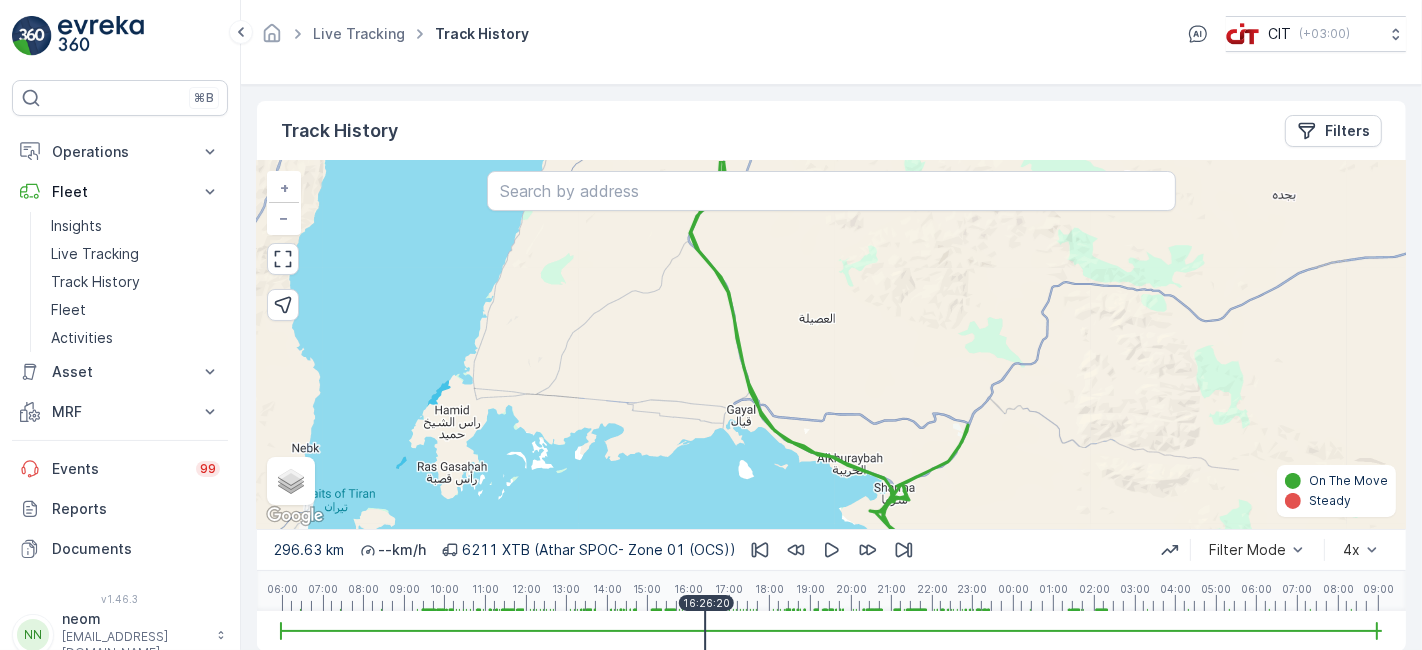 click at bounding box center [705, 631] 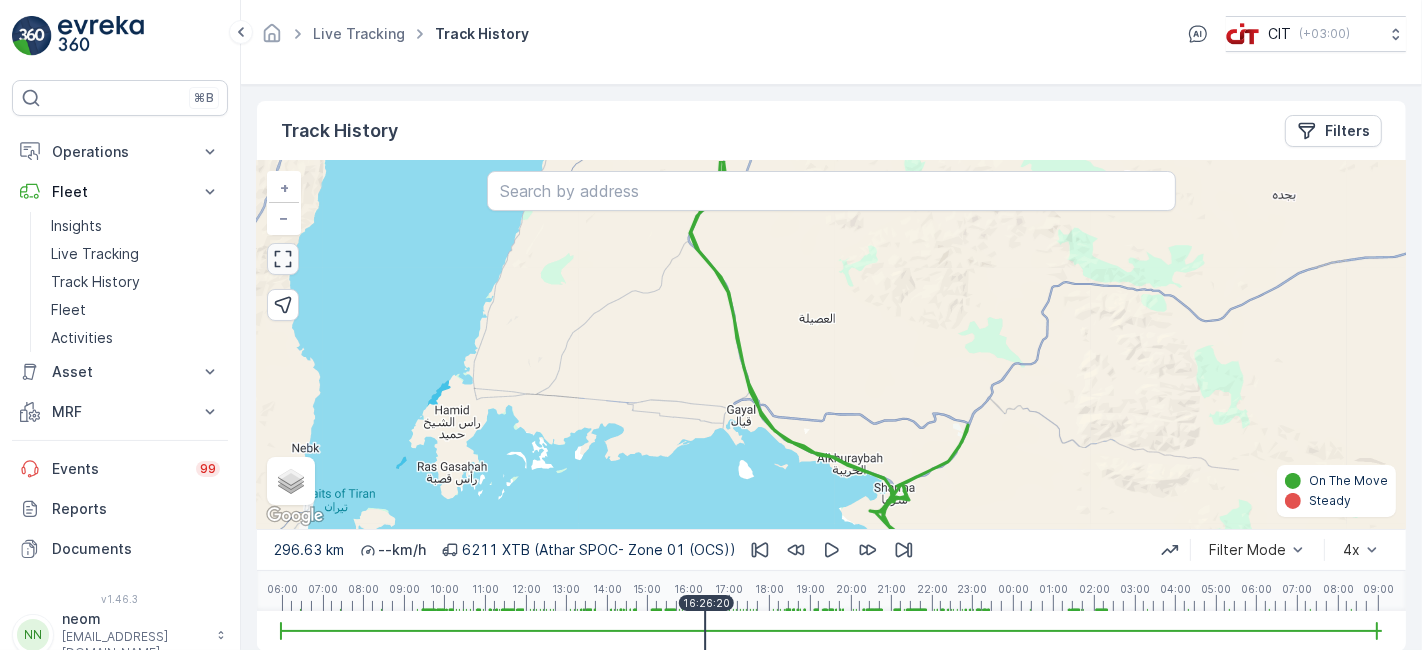 click 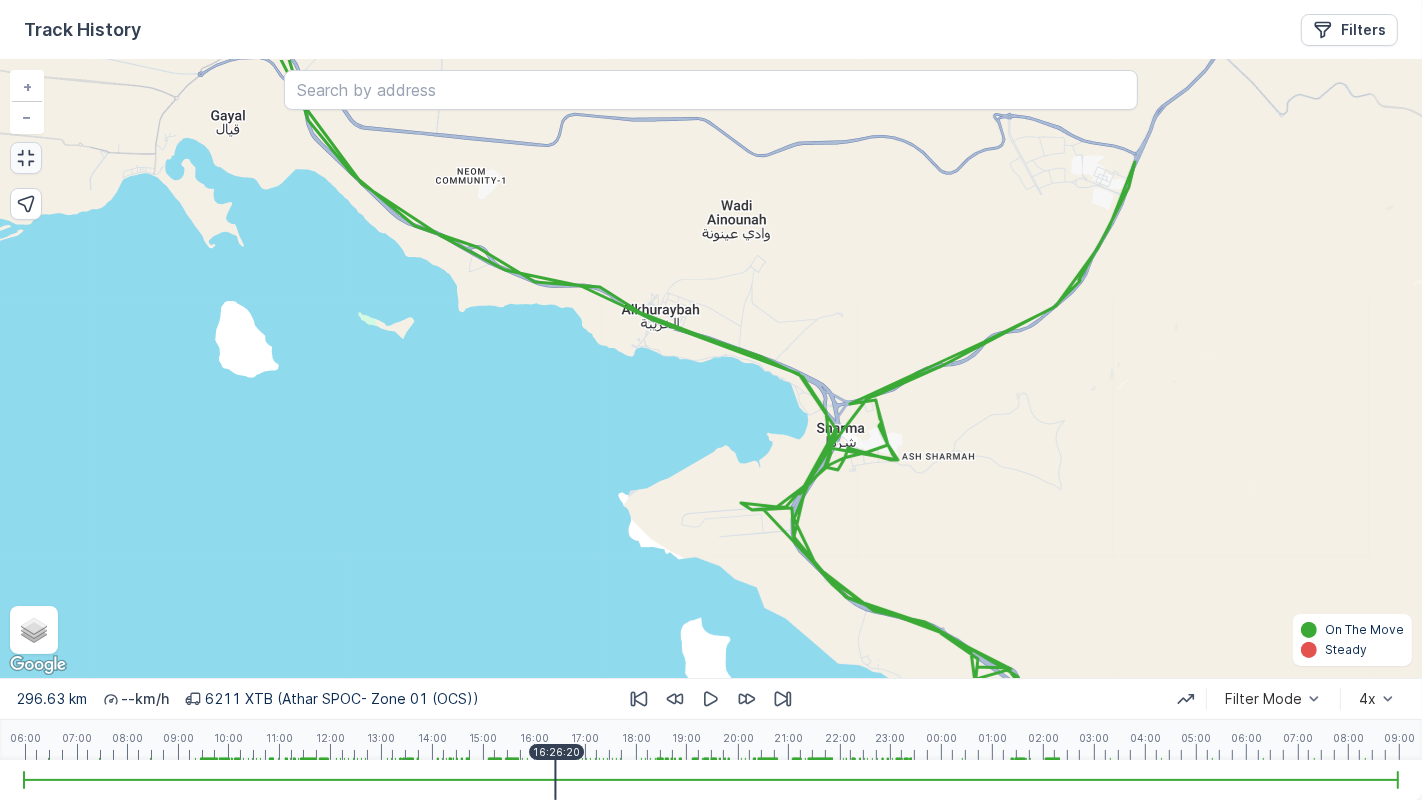 drag, startPoint x: 711, startPoint y: 692, endPoint x: 678, endPoint y: 728, distance: 48.83646 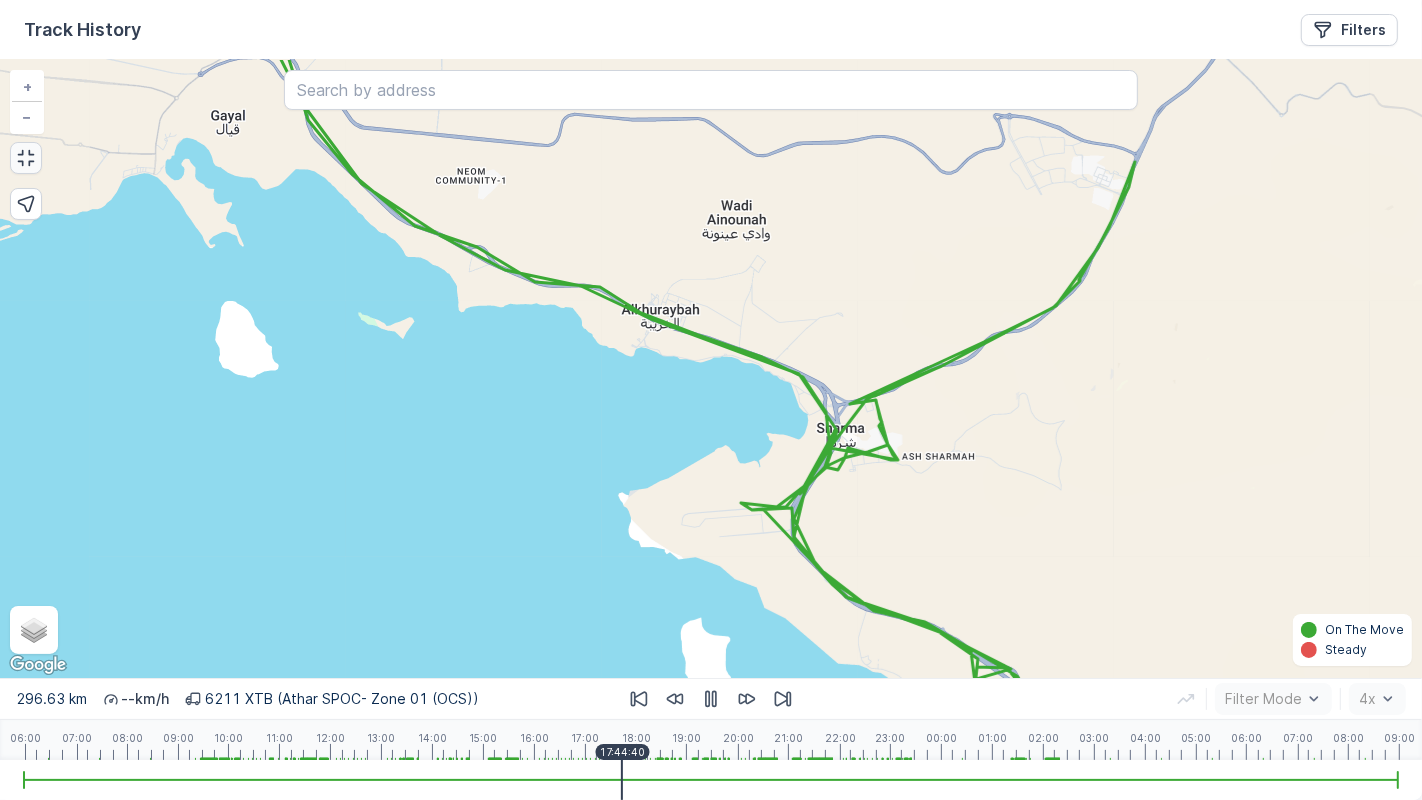 drag, startPoint x: 560, startPoint y: 784, endPoint x: 613, endPoint y: 768, distance: 55.362442 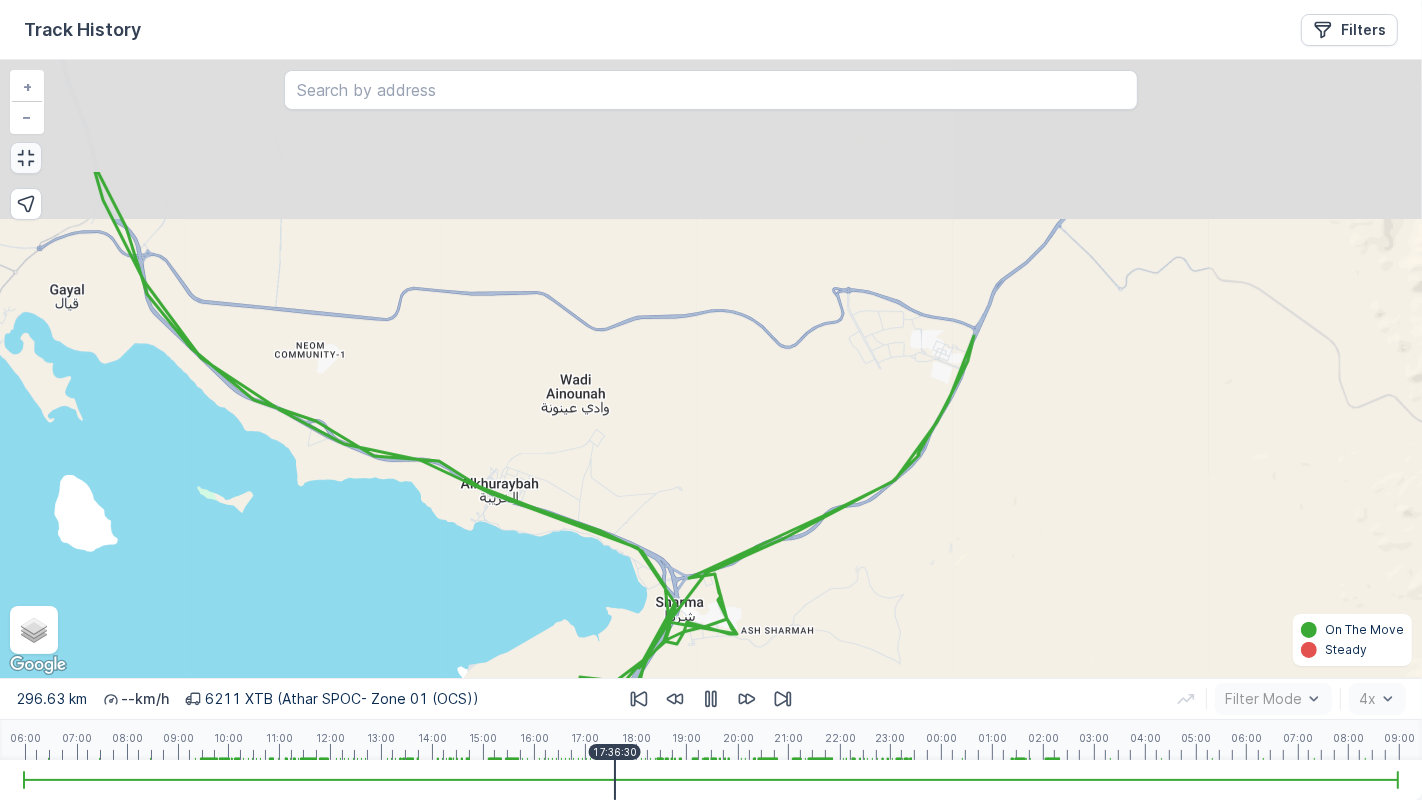drag, startPoint x: 1031, startPoint y: 232, endPoint x: 881, endPoint y: 428, distance: 246.81168 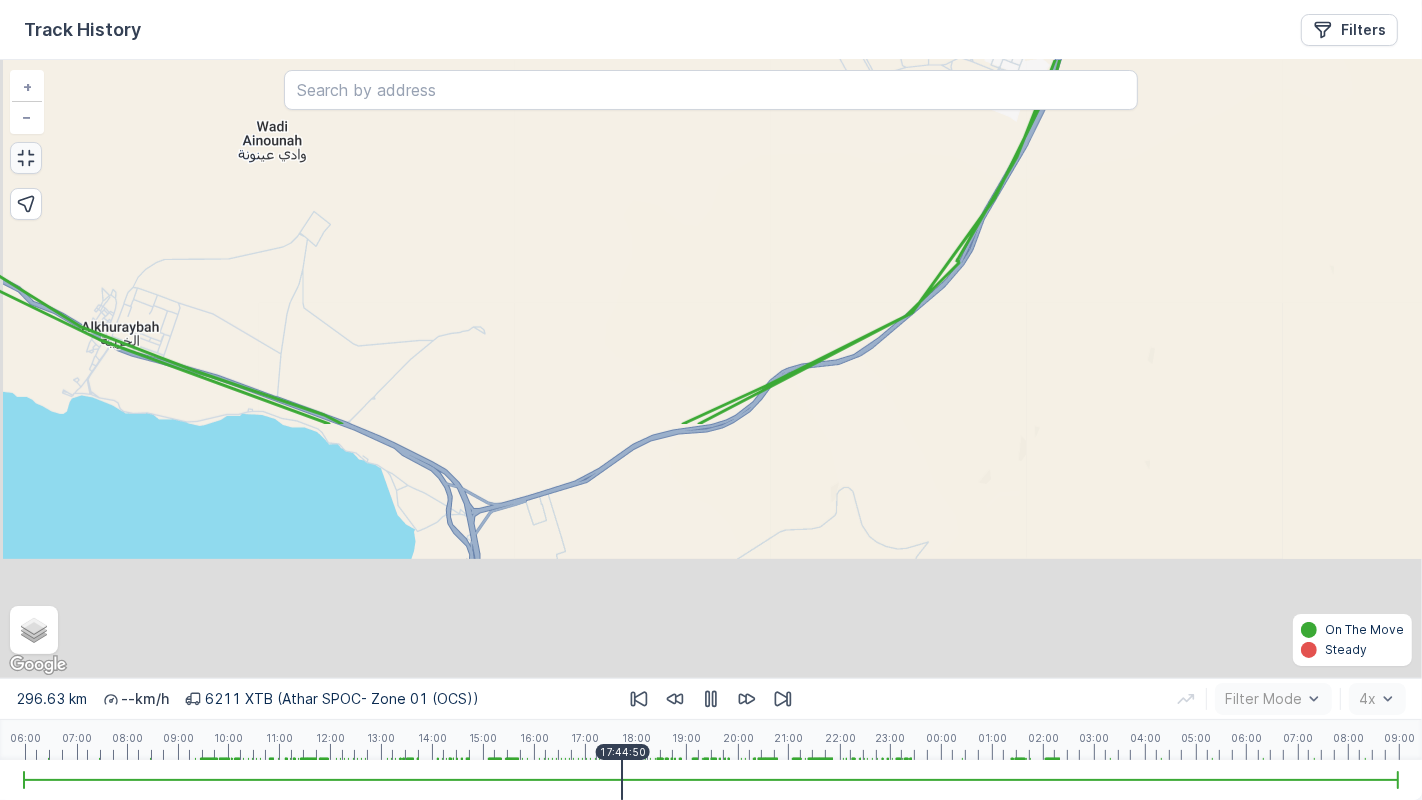 drag, startPoint x: 955, startPoint y: 537, endPoint x: 998, endPoint y: 220, distance: 319.9031 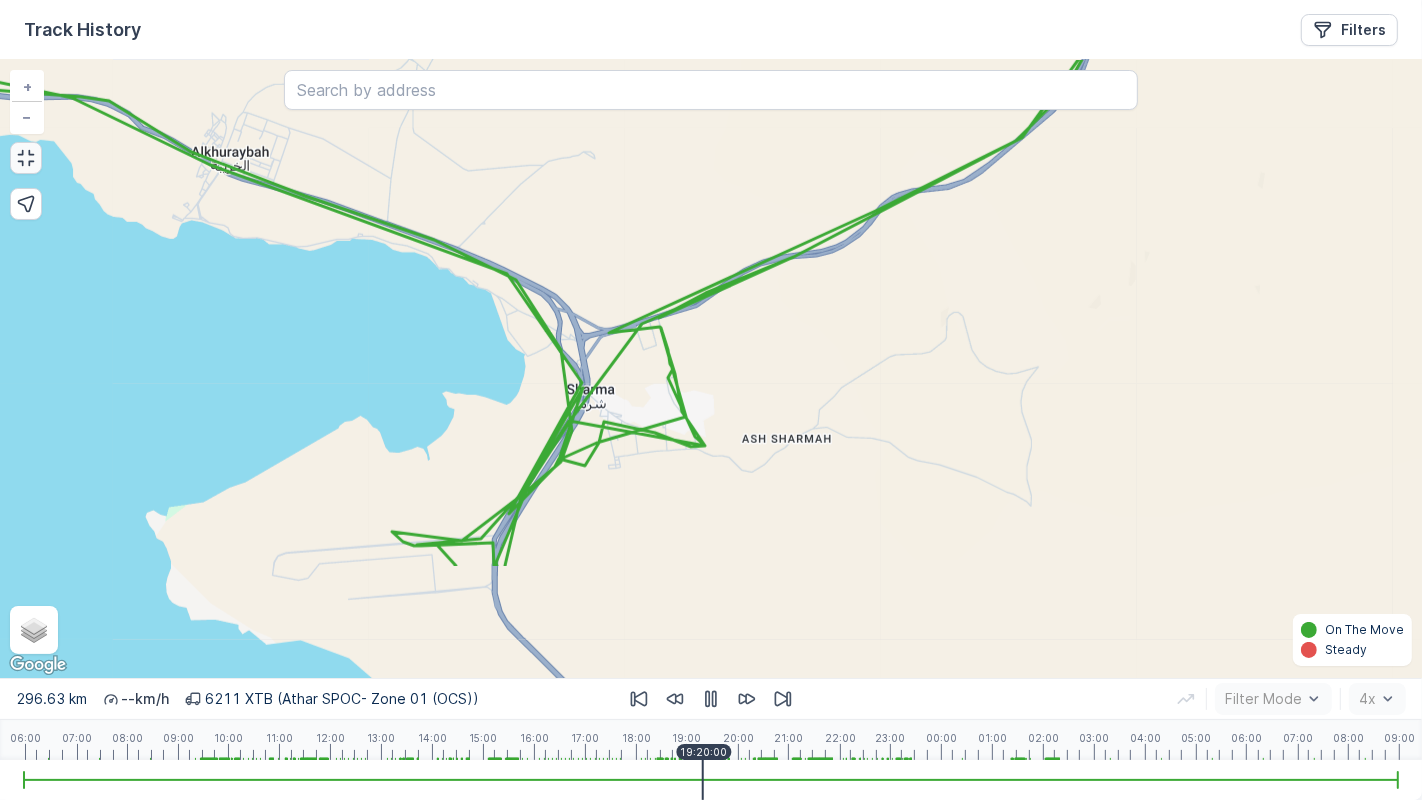 drag, startPoint x: 634, startPoint y: 560, endPoint x: 744, endPoint y: 385, distance: 206.70027 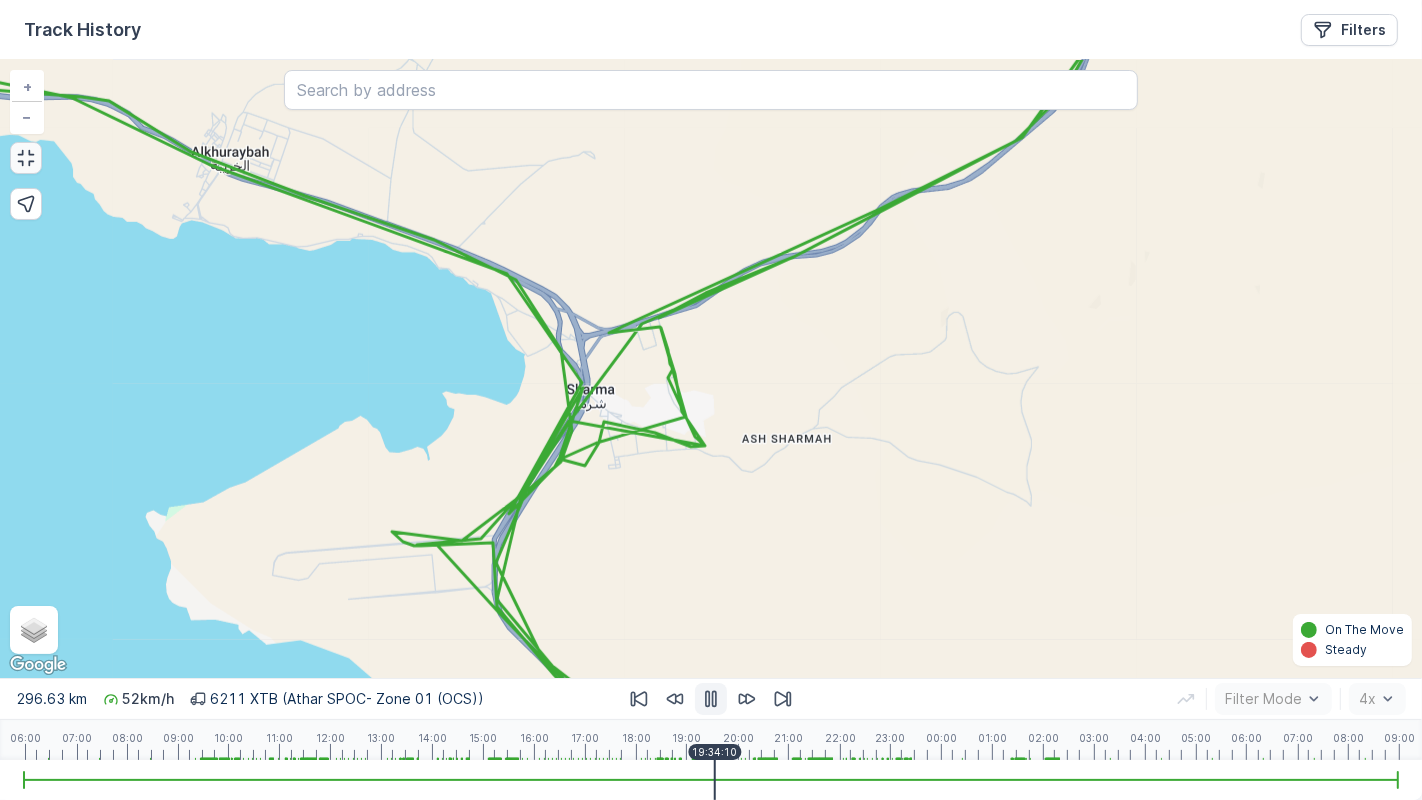 click at bounding box center (711, 699) 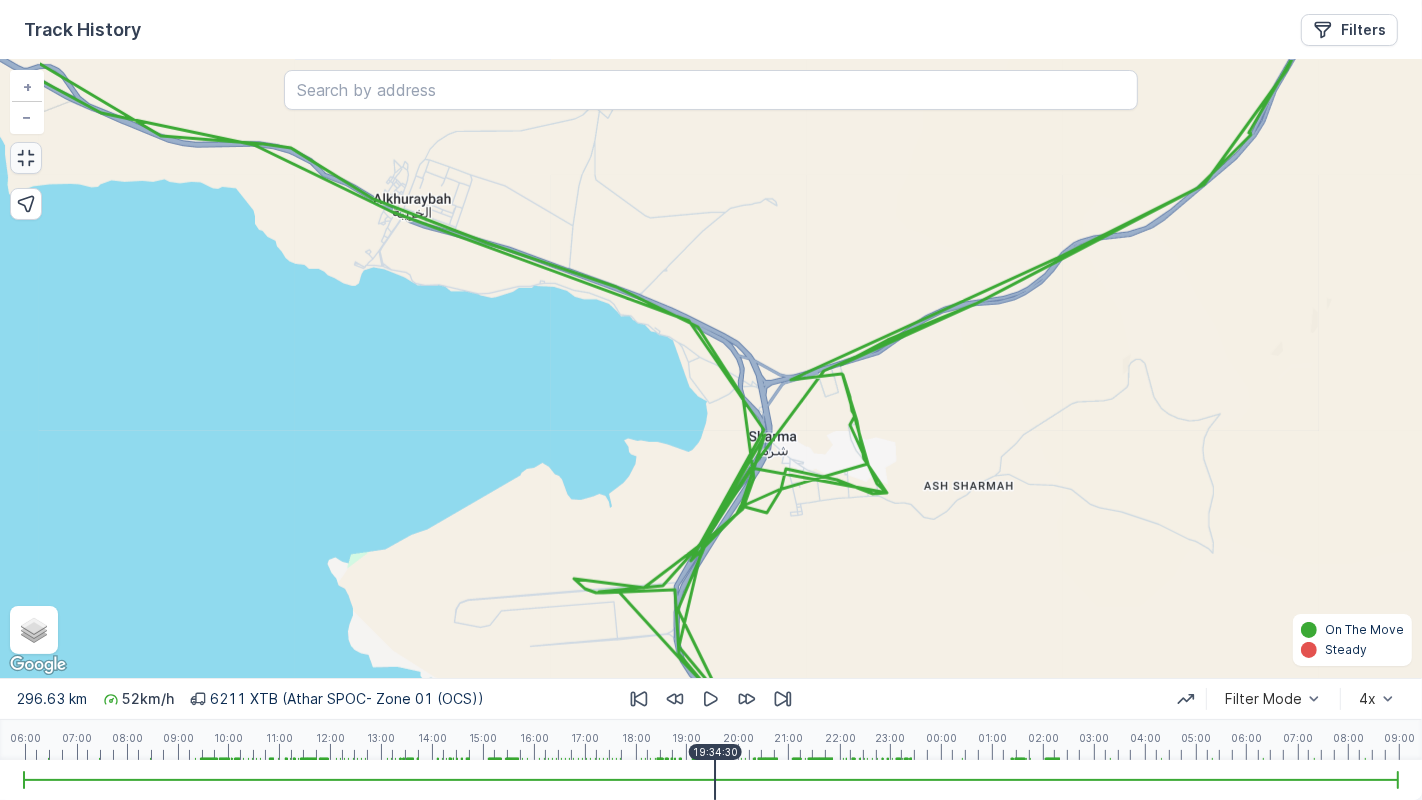drag, startPoint x: 565, startPoint y: 321, endPoint x: 747, endPoint y: 368, distance: 187.97075 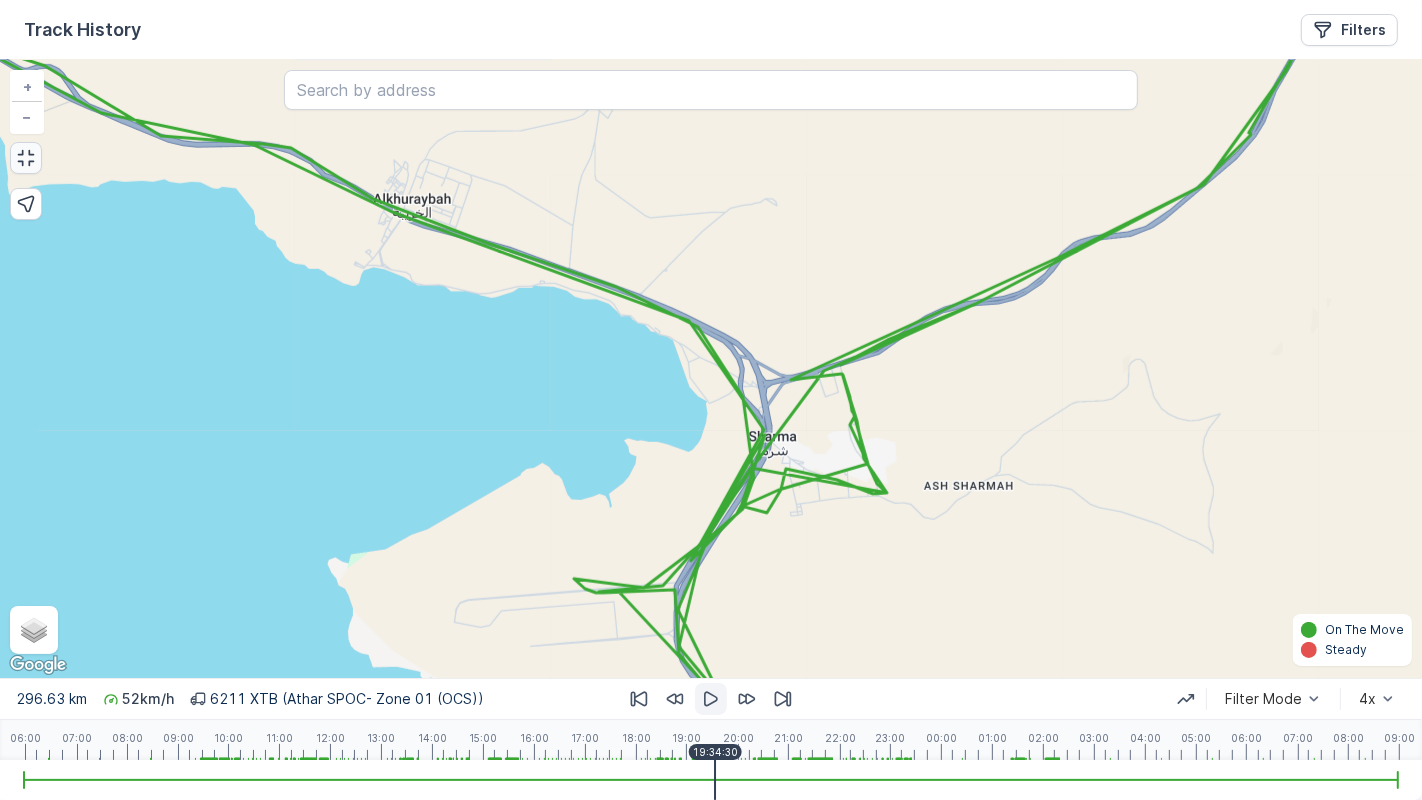 click 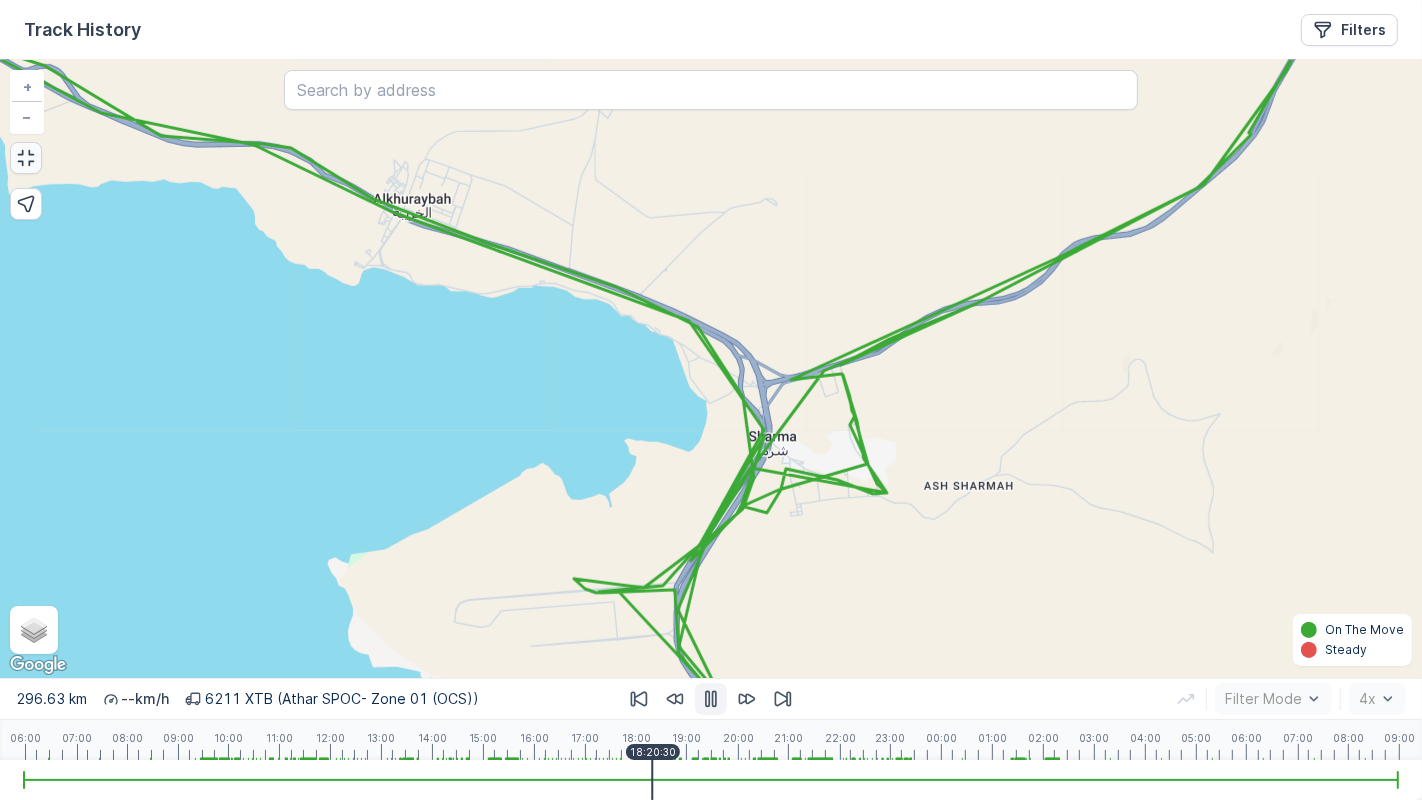 drag, startPoint x: 713, startPoint y: 780, endPoint x: 651, endPoint y: 785, distance: 62.201286 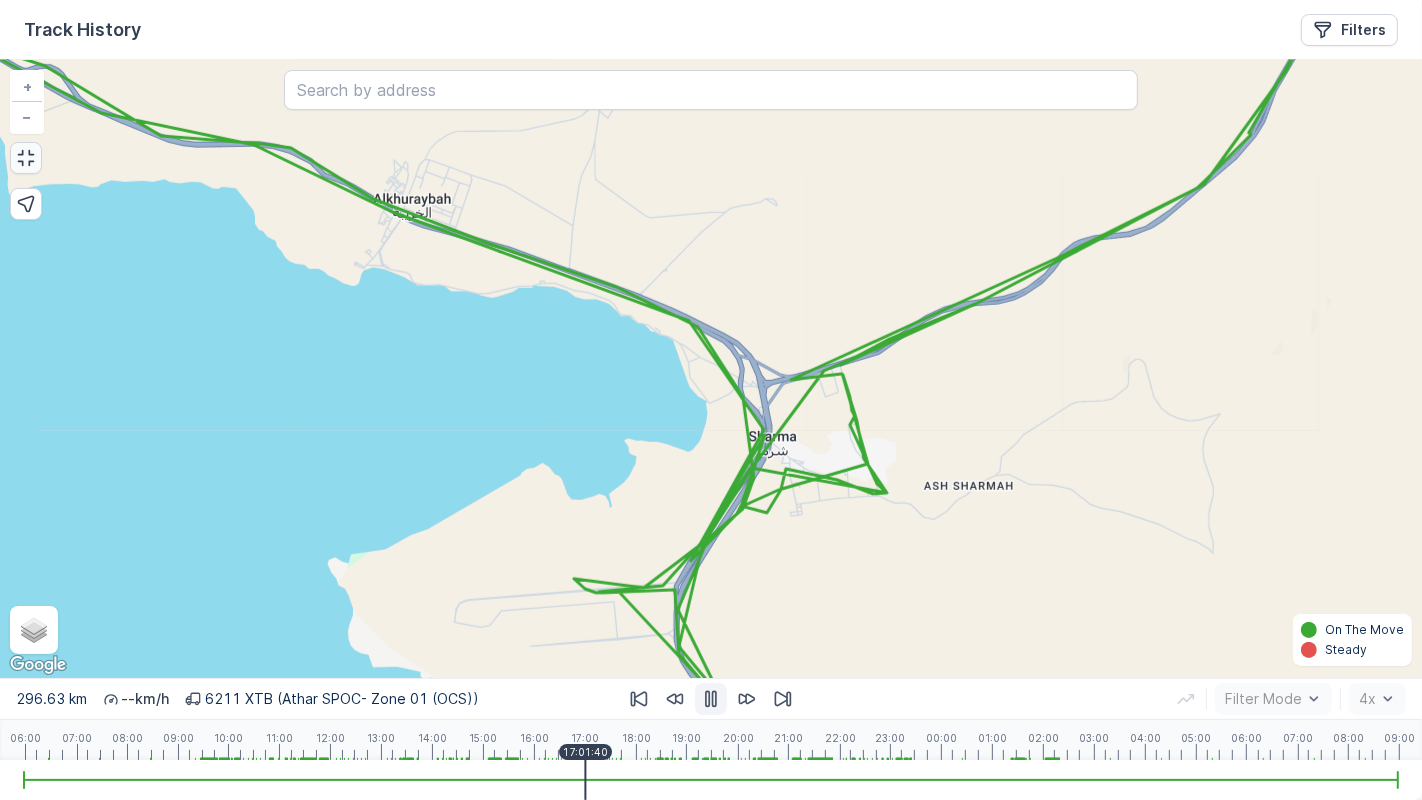 drag, startPoint x: 671, startPoint y: 788, endPoint x: 585, endPoint y: 781, distance: 86.28442 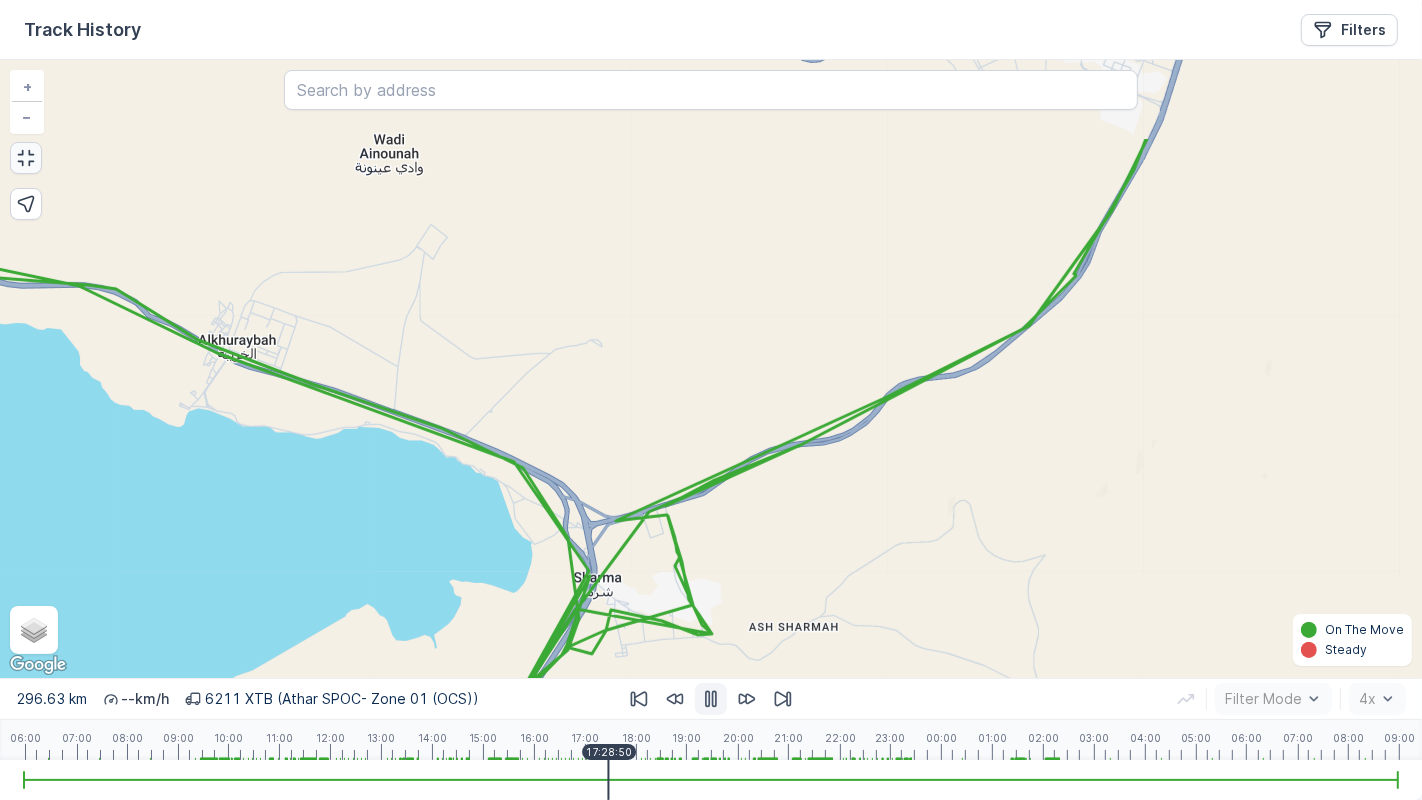 drag, startPoint x: 1328, startPoint y: 274, endPoint x: 1131, endPoint y: 433, distance: 253.16003 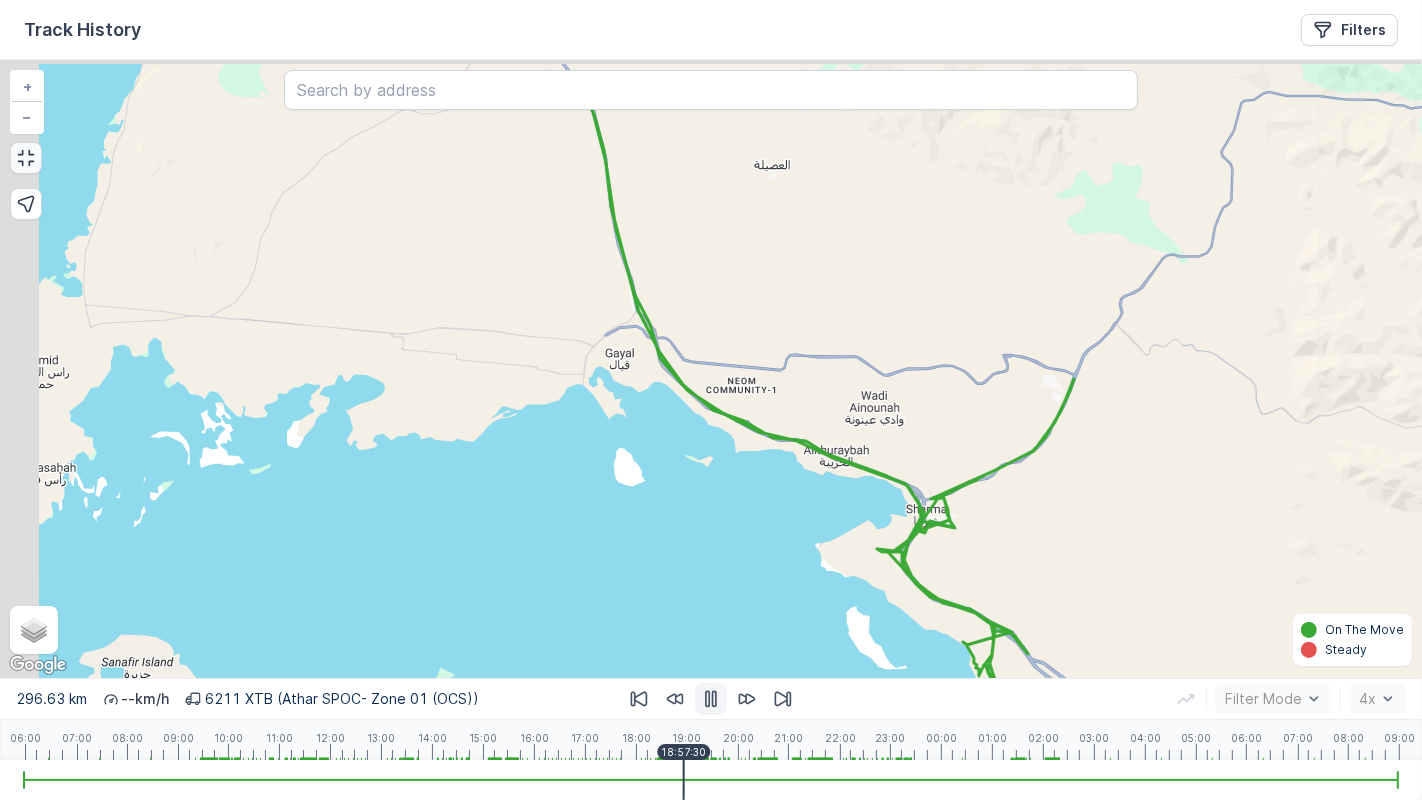 drag, startPoint x: 851, startPoint y: 411, endPoint x: 899, endPoint y: 497, distance: 98.48858 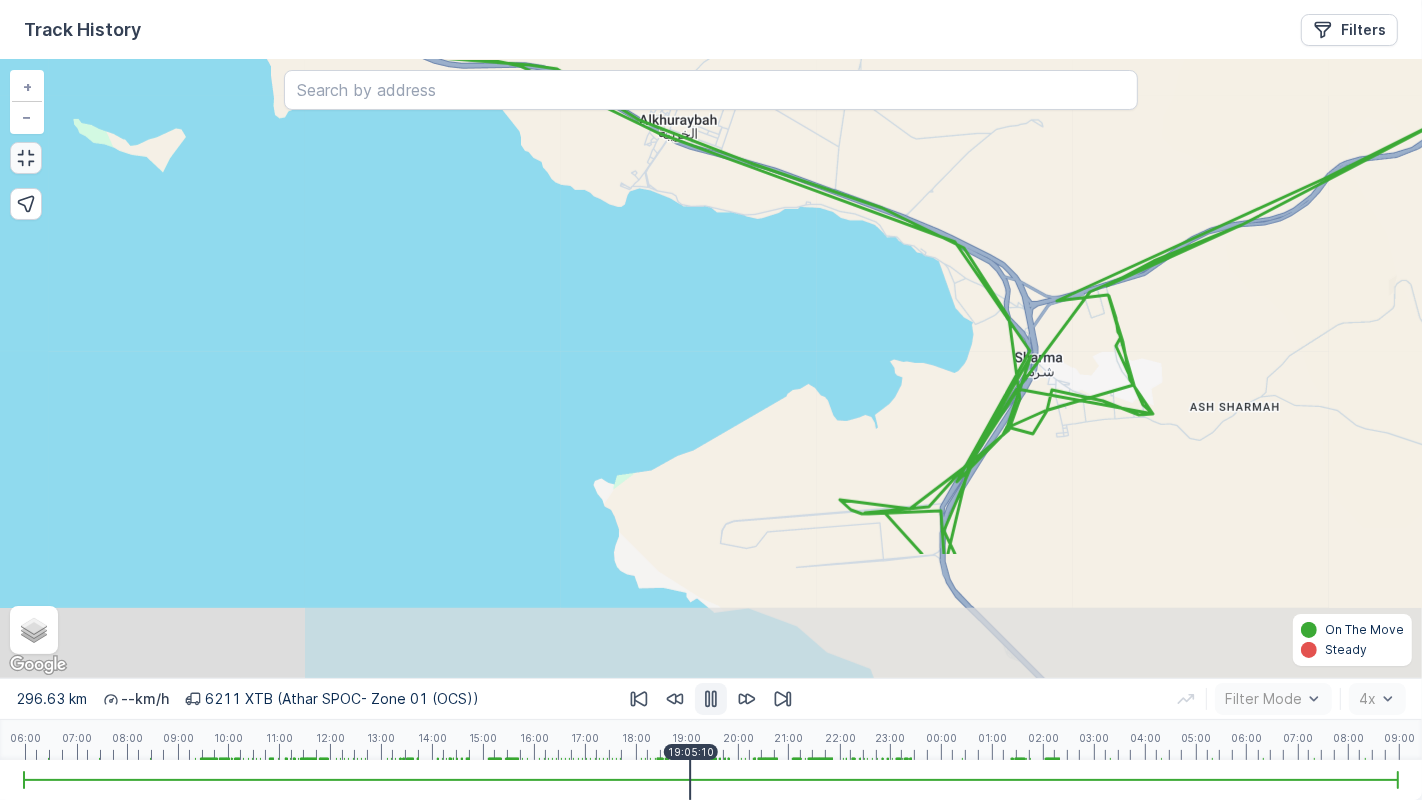 drag, startPoint x: 882, startPoint y: 608, endPoint x: 884, endPoint y: 422, distance: 186.01076 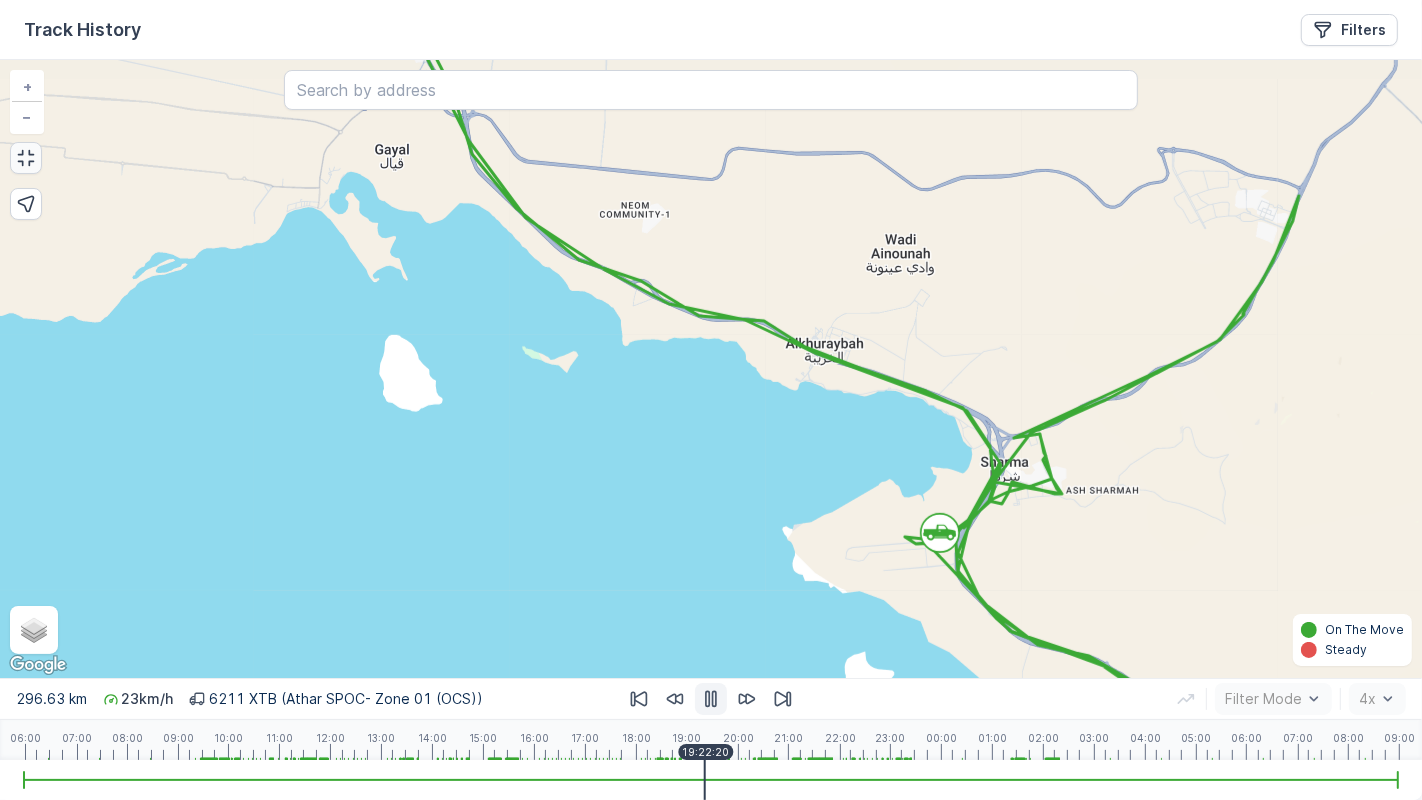 drag, startPoint x: 935, startPoint y: 445, endPoint x: 960, endPoint y: 495, distance: 55.9017 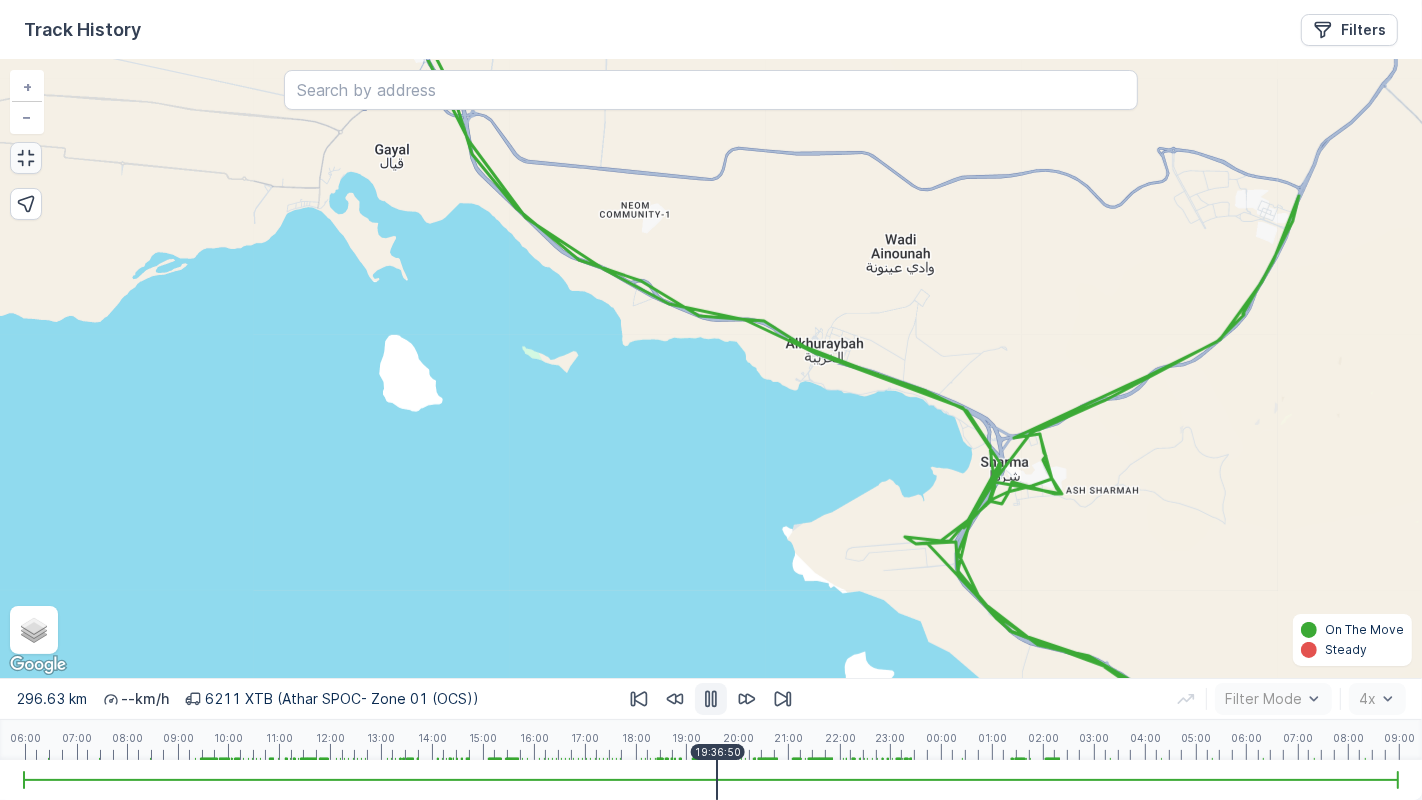 click on "+ −  Satellite  Roadmap  Terrain  Hybrid  Leaflet Keyboard shortcuts Map Data Map data ©2025 Mapa GISrael Map data ©2025 Mapa GISrael 2 km  Click to toggle between metric and imperial units Terms Report a map error On The Move Steady" at bounding box center [711, 369] 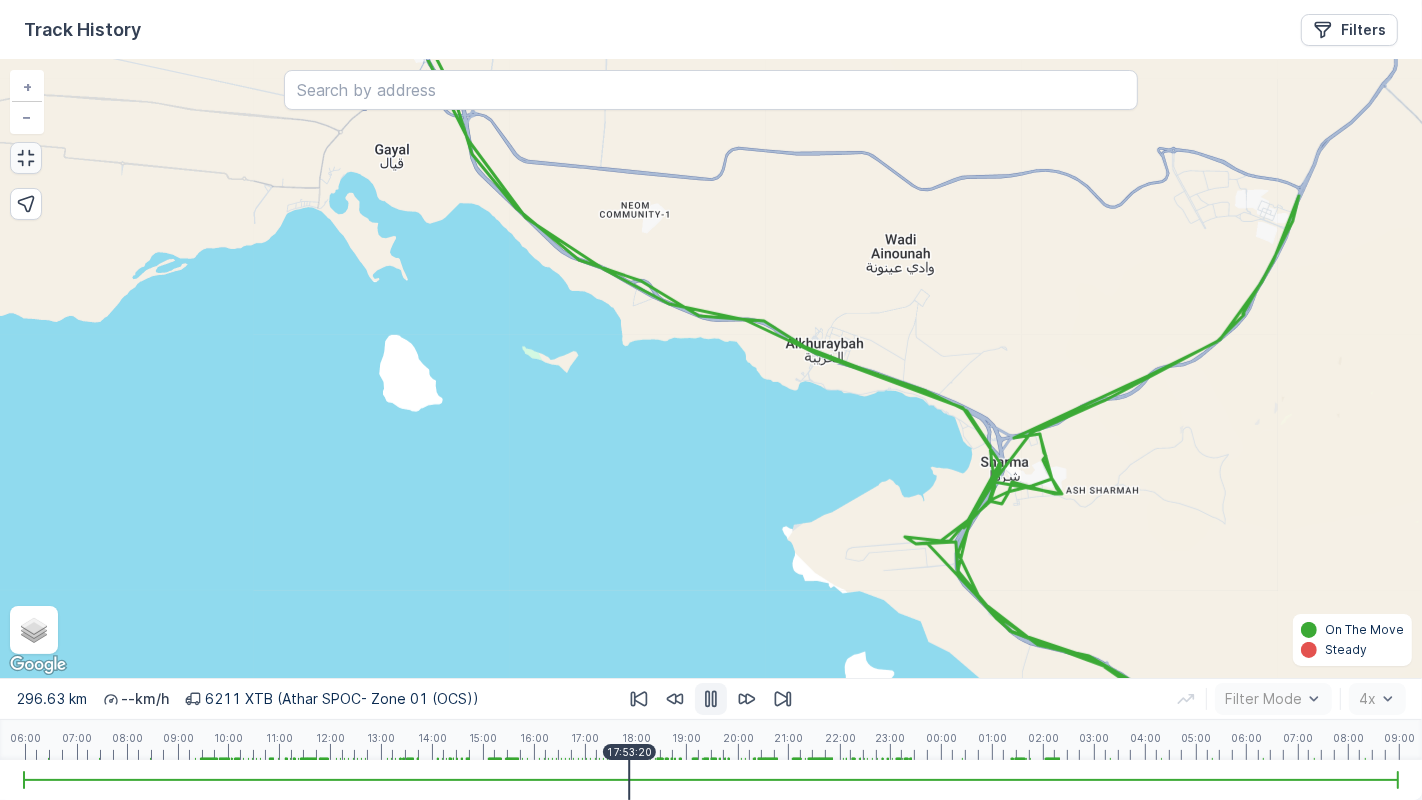 drag, startPoint x: 714, startPoint y: 786, endPoint x: 631, endPoint y: 790, distance: 83.09633 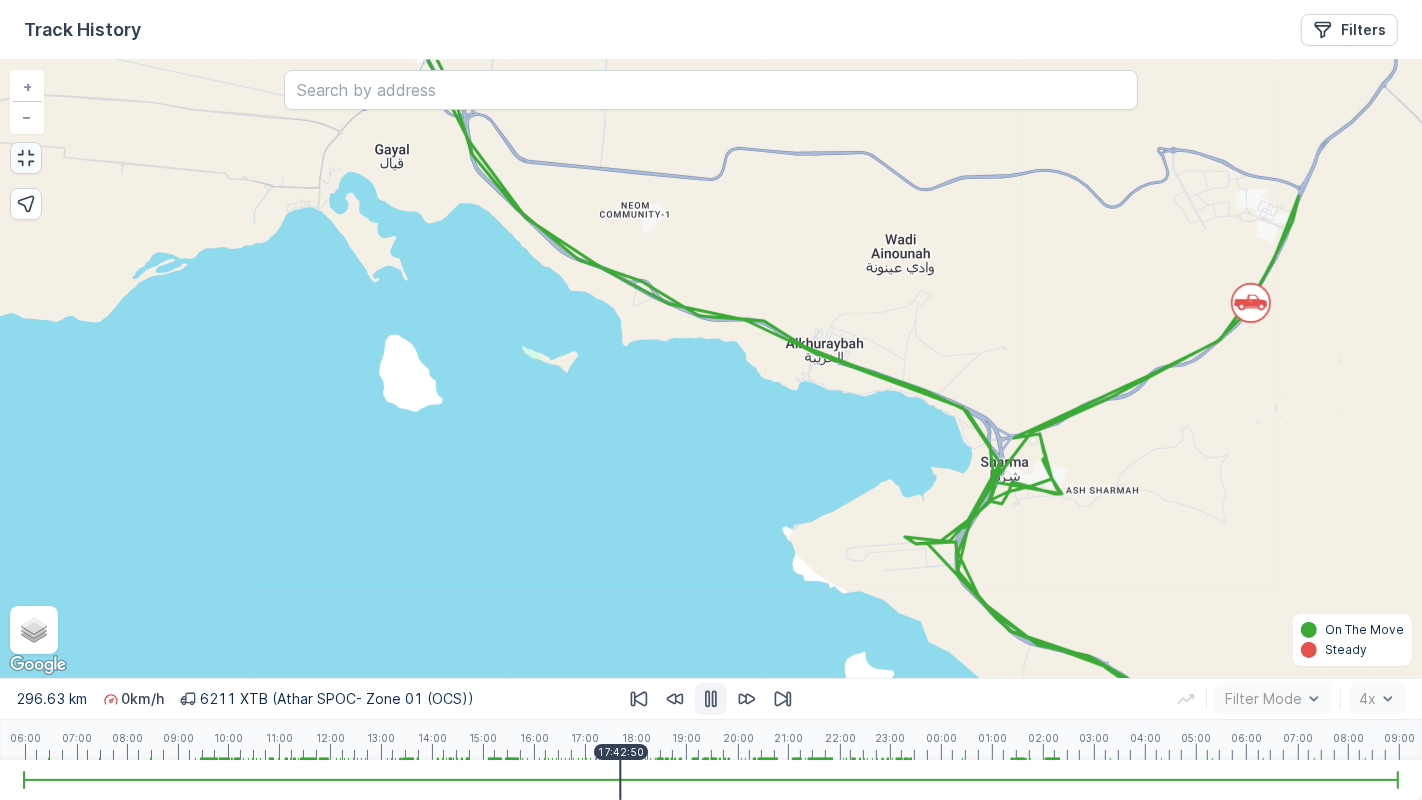 click at bounding box center [711, 780] 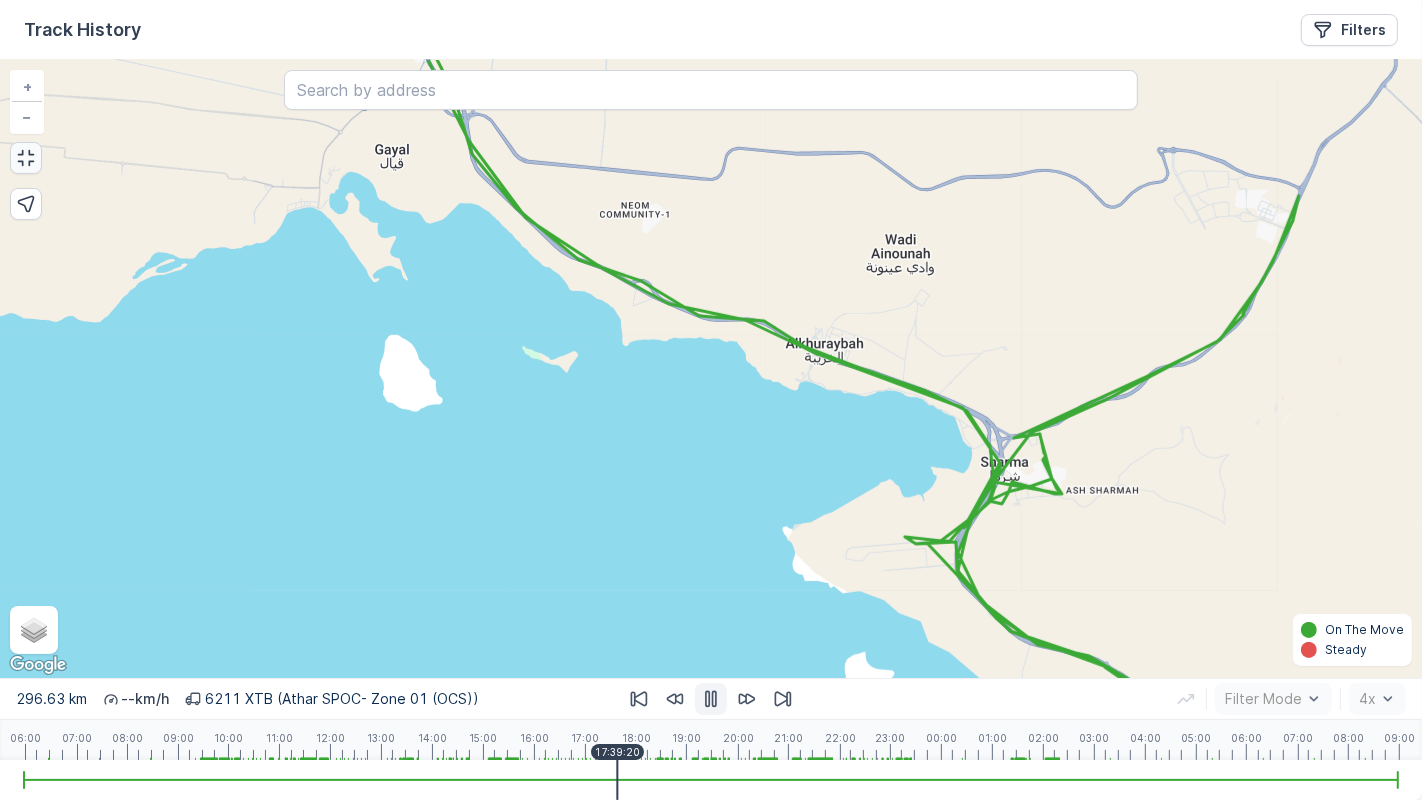 click at bounding box center [617, 780] 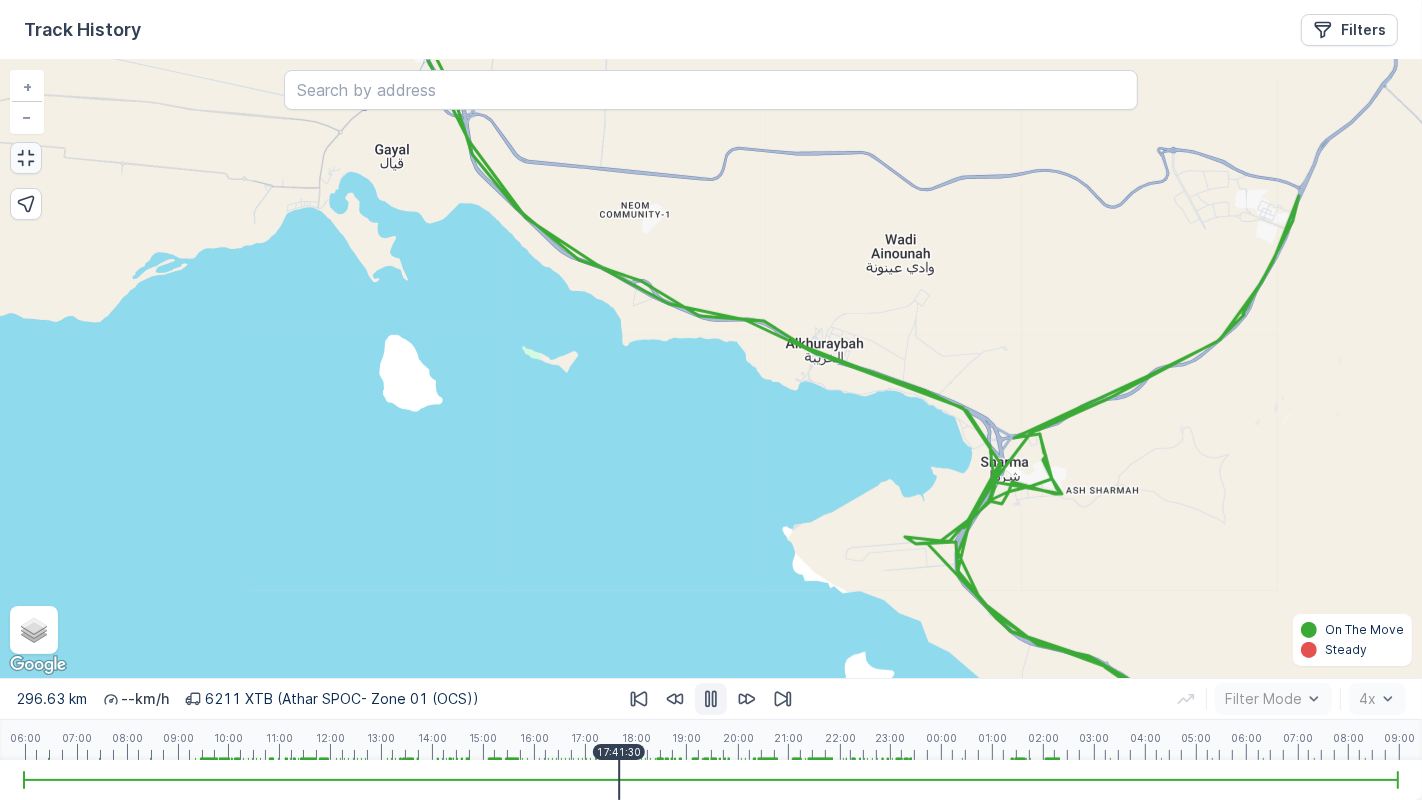 click 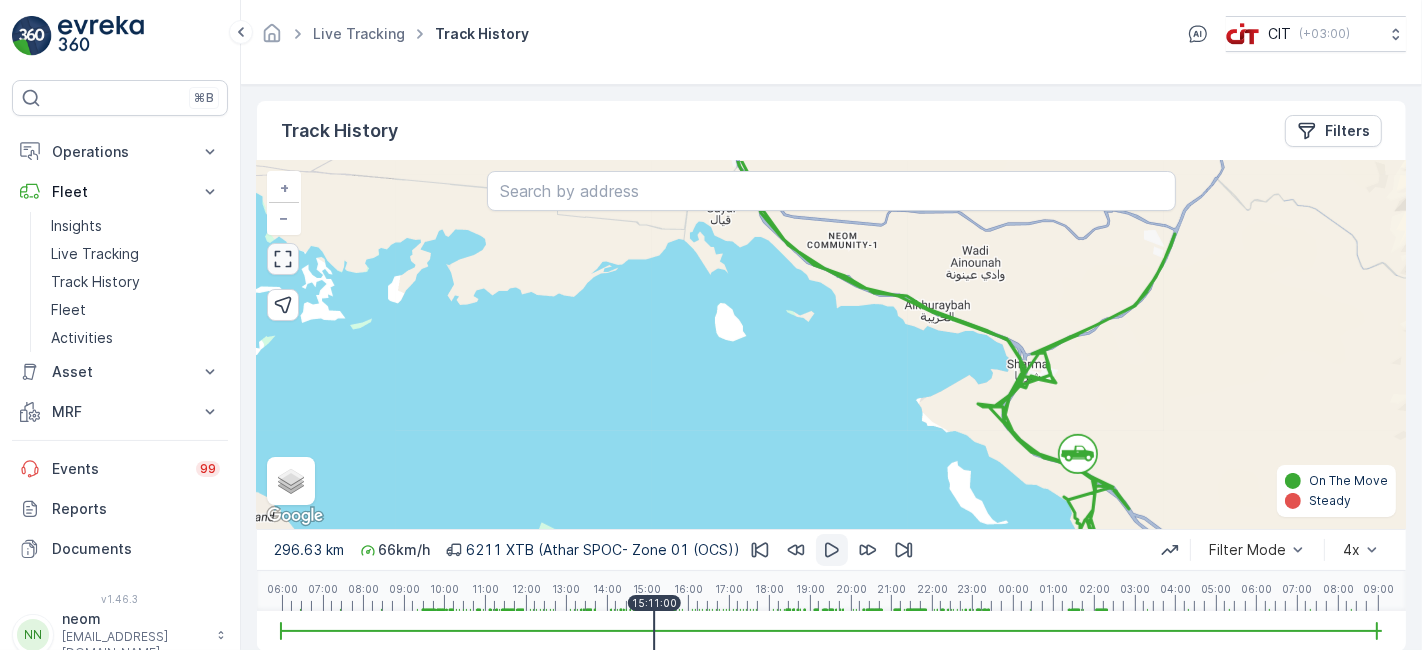 drag, startPoint x: 754, startPoint y: 631, endPoint x: 654, endPoint y: 650, distance: 101.788994 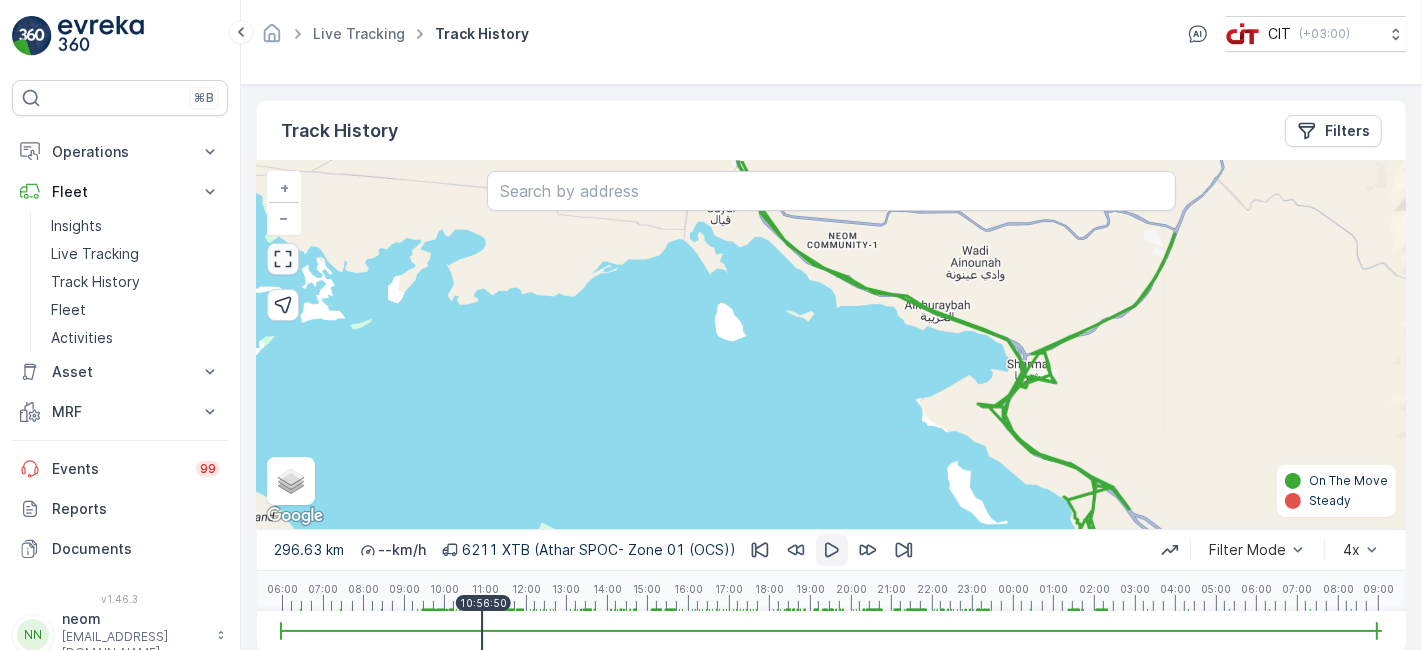 drag, startPoint x: 640, startPoint y: 638, endPoint x: 482, endPoint y: 609, distance: 160.63934 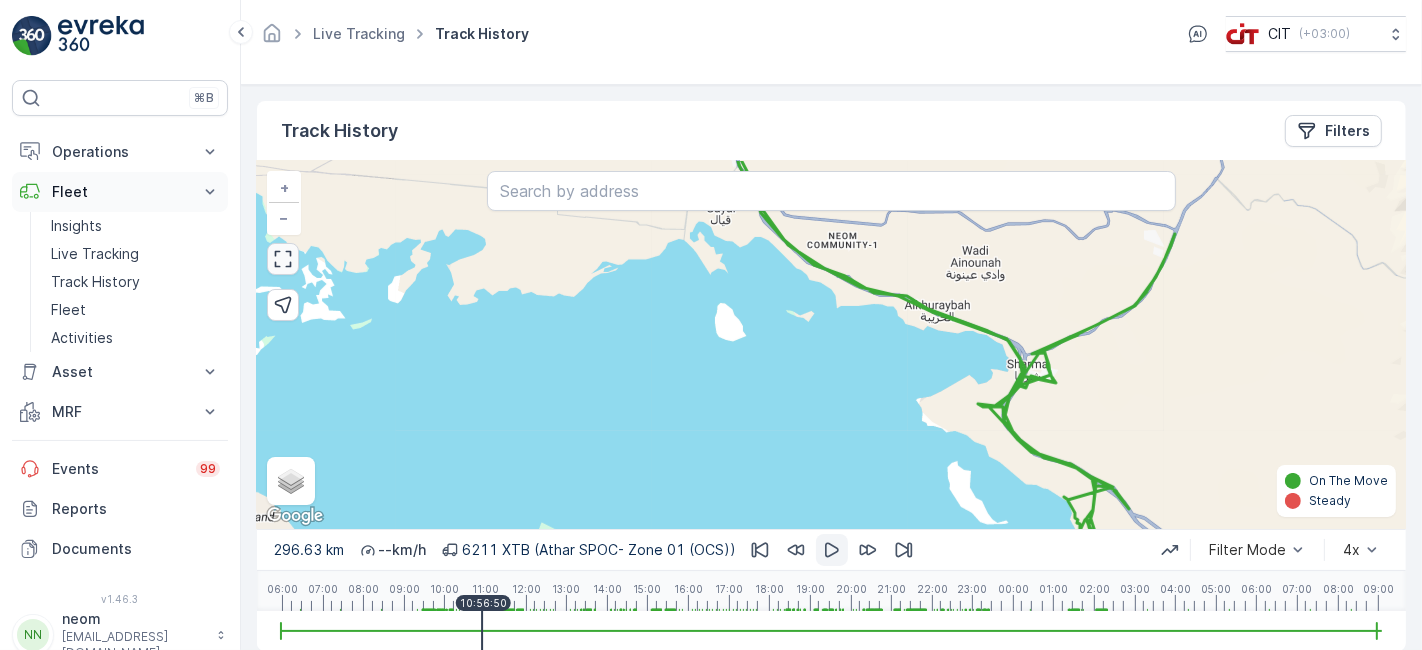 click on "Fleet" at bounding box center (120, 192) 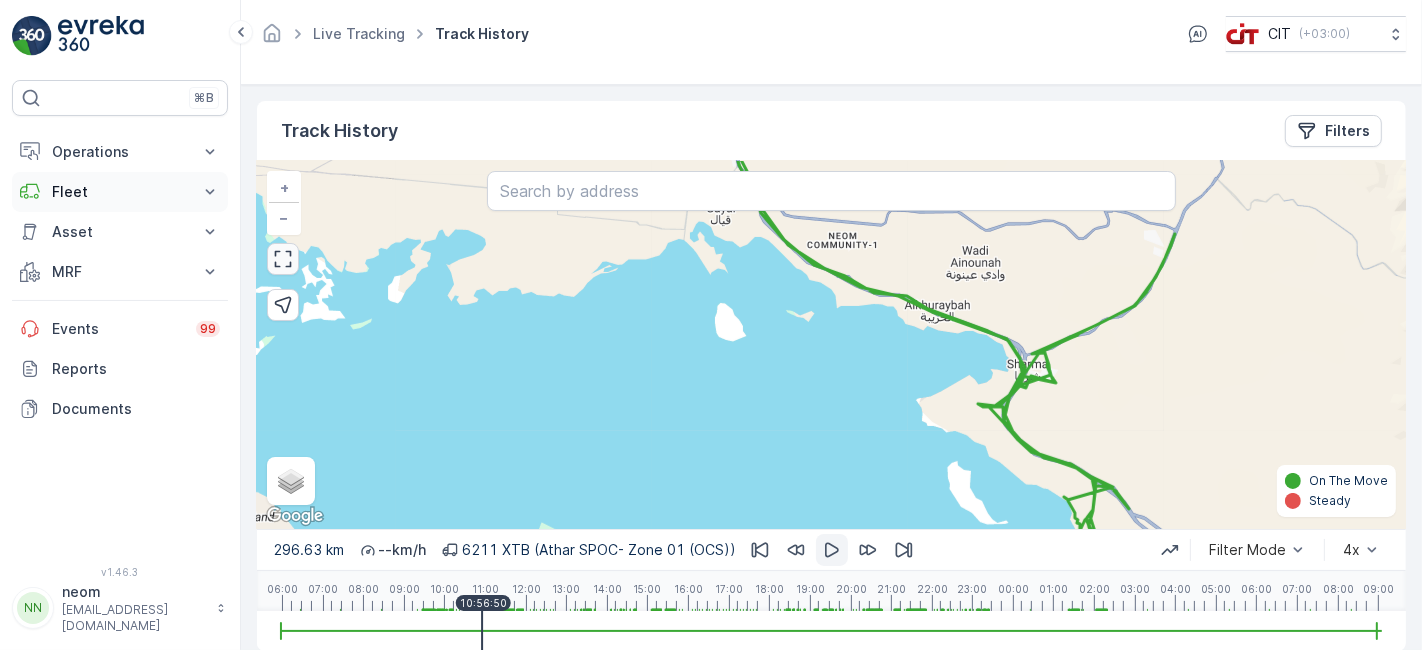 click on "Fleet" at bounding box center (120, 192) 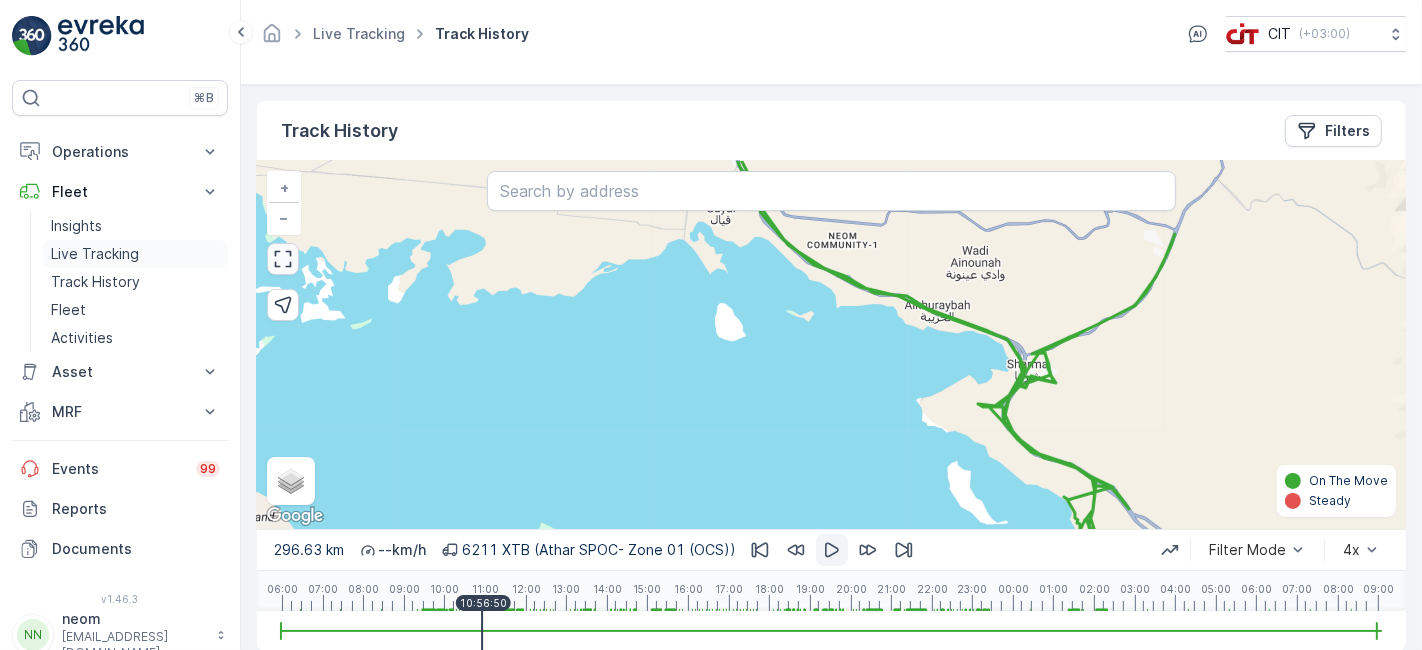 click on "Live Tracking" at bounding box center [95, 254] 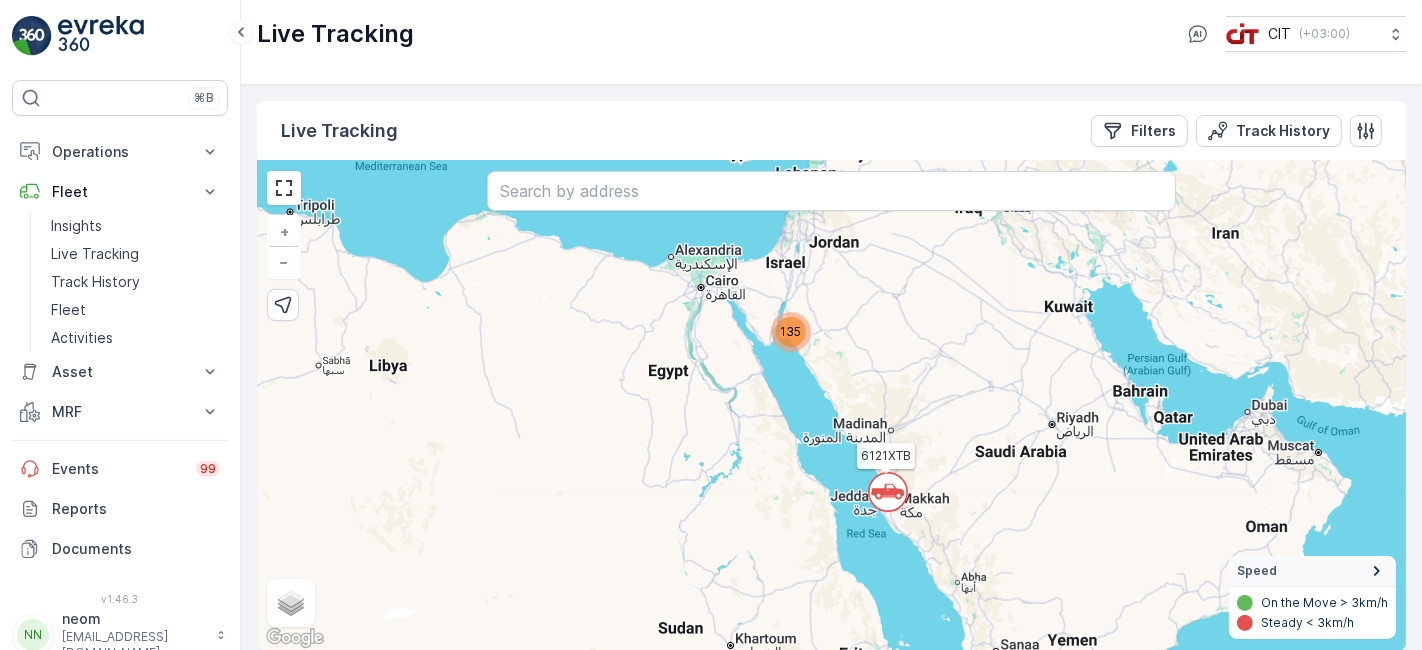 click on "135" at bounding box center [791, 332] 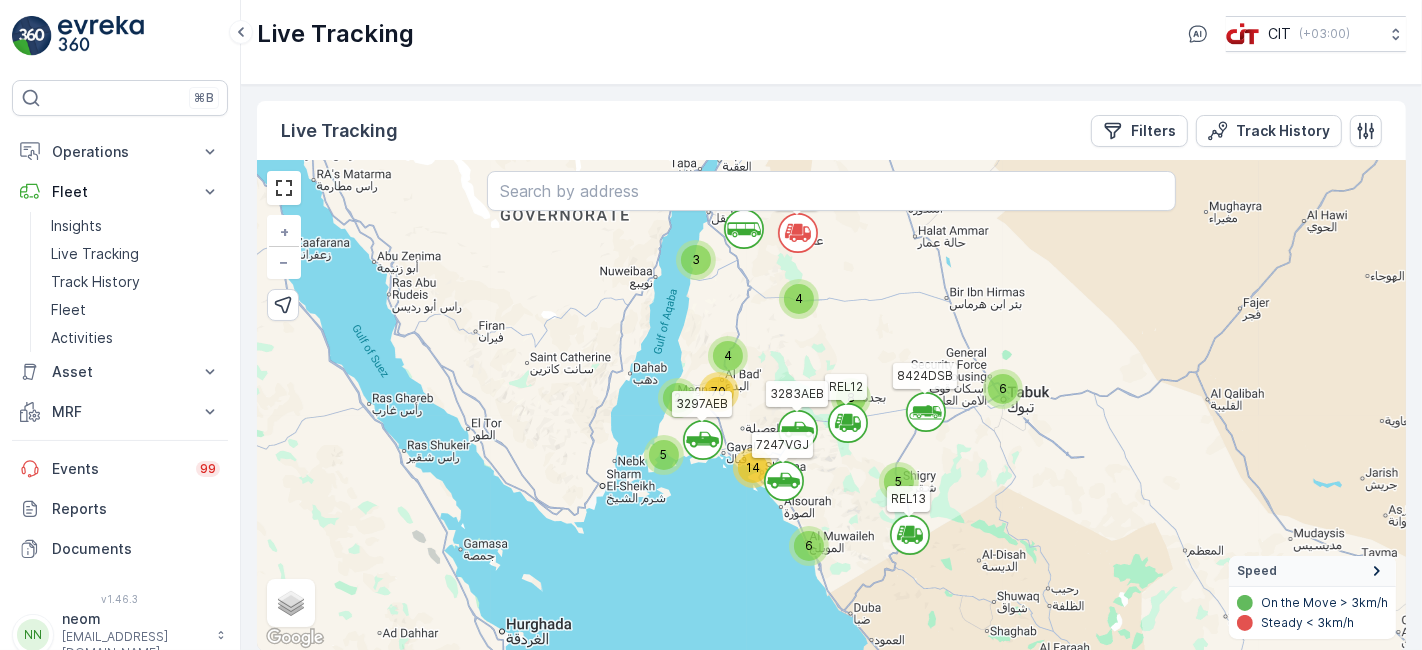 click on "14" at bounding box center [753, 468] 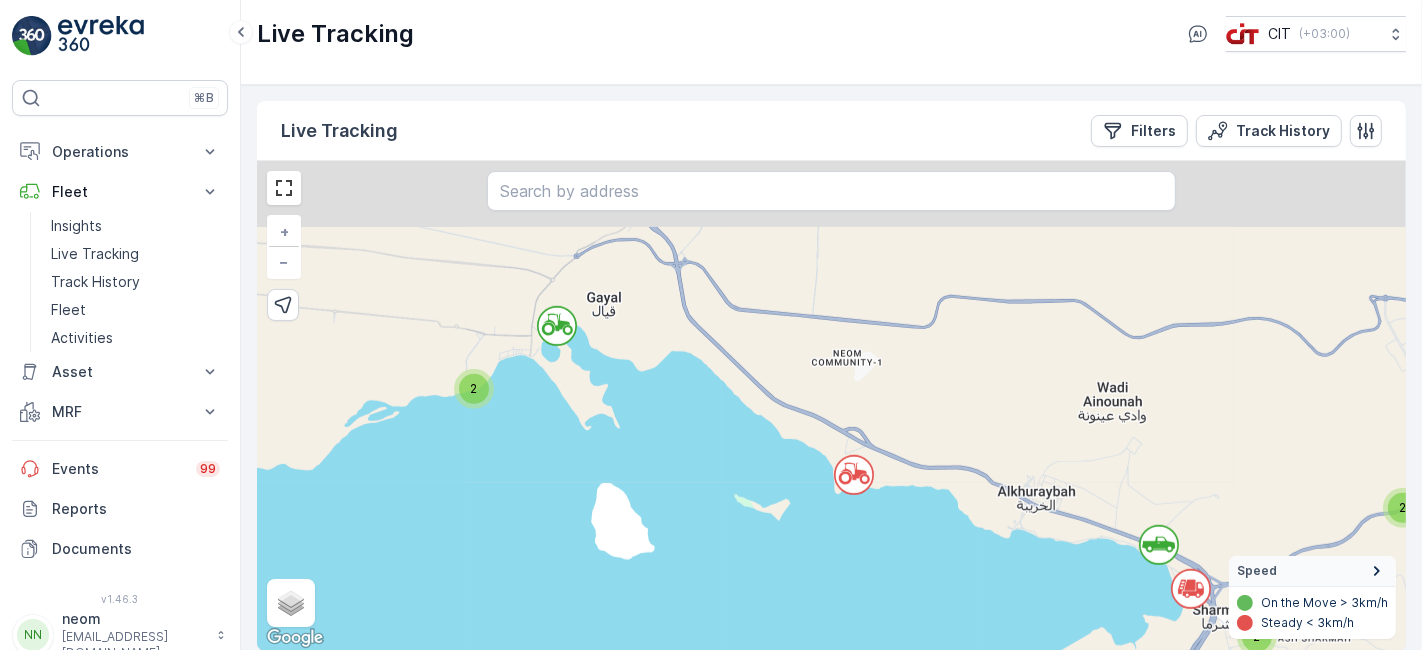 drag, startPoint x: 517, startPoint y: 358, endPoint x: 564, endPoint y: 454, distance: 106.887794 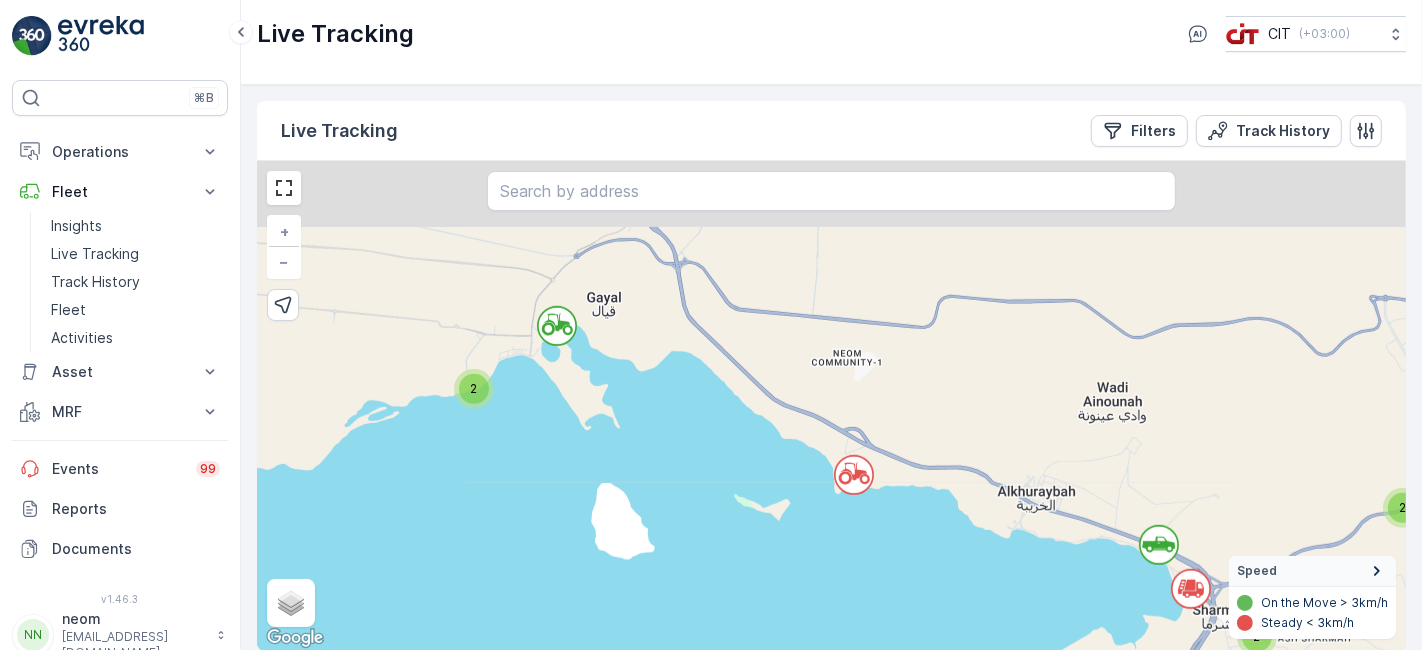 click on "` ` ` ` ` ` ` ` ` ` ` ` ` ` ` ` ` 3 2 ` ` ` ` ` ` ` ` ` 2 3 ` ` ` ` 2 ` 2 ` 3 2 3 3 3 ` 2 ` ` 2 6 7 2 2 3 40 6121XTB REL13 REL14 3691GTB 8424DSB REL12 3297AEB 7247VGJ 3283AEB ATV9 3290AEB 3296AEB 6203XTB 6206XTB 1272EEB 3299AEB REL6 5472EGR 3257TTB ATV8 1262EEB 3289AEB 9273TSB 3287AEB 6201XTB REL11 6202XTB 1260EEB 3293AEB 6204XTB SEGWAY1 ATV17 6210XTB ATV6 ATV2 REL9 1266EEB 3292AEB BEACHCOMBER ATV21 7945XTA HOOKLIFT03 1274EEB 3302AEB 3586GHA + −  Satellite  Roadmap  Terrain  Hybrid  Leaflet Keyboard shortcuts Map Data Map data ©2025 Map data ©2025 2 km  Click to toggle between metric and imperial units Terms Report a map error Speed On the Move > 3km/h Steady < 3km/h" at bounding box center [831, 406] 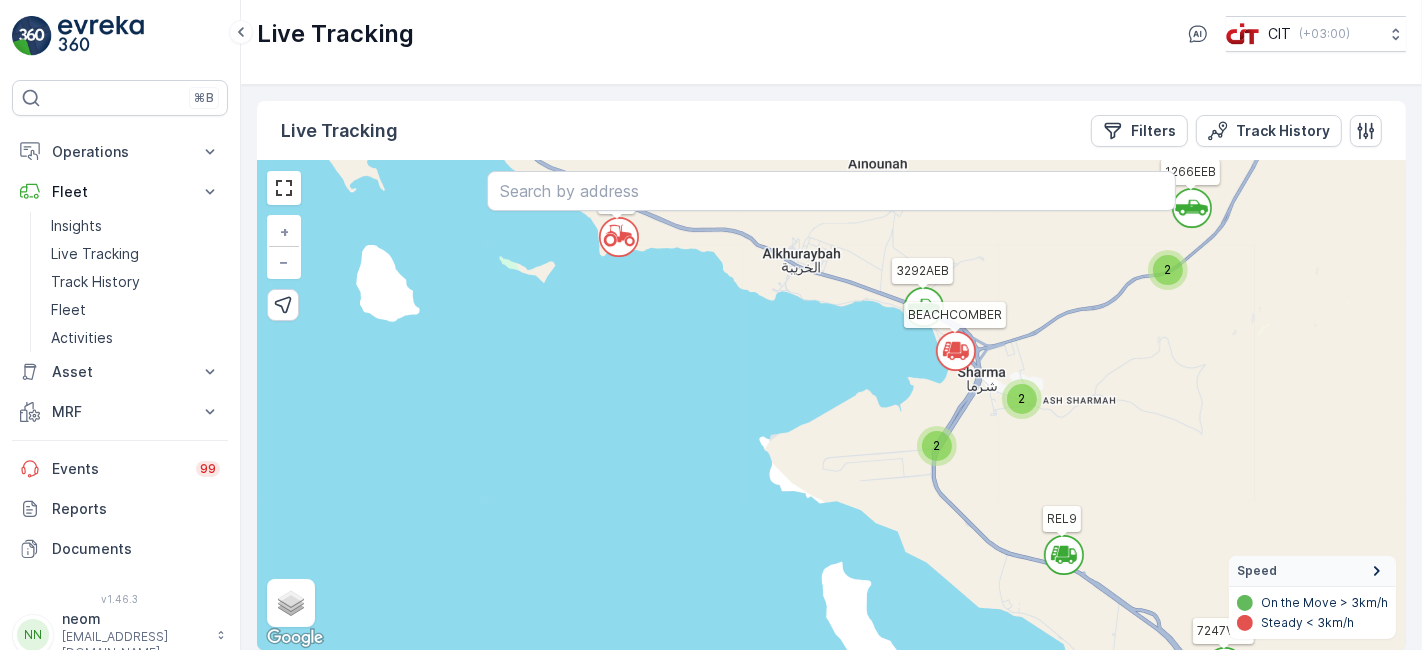 drag, startPoint x: 1001, startPoint y: 568, endPoint x: 765, endPoint y: 330, distance: 335.1716 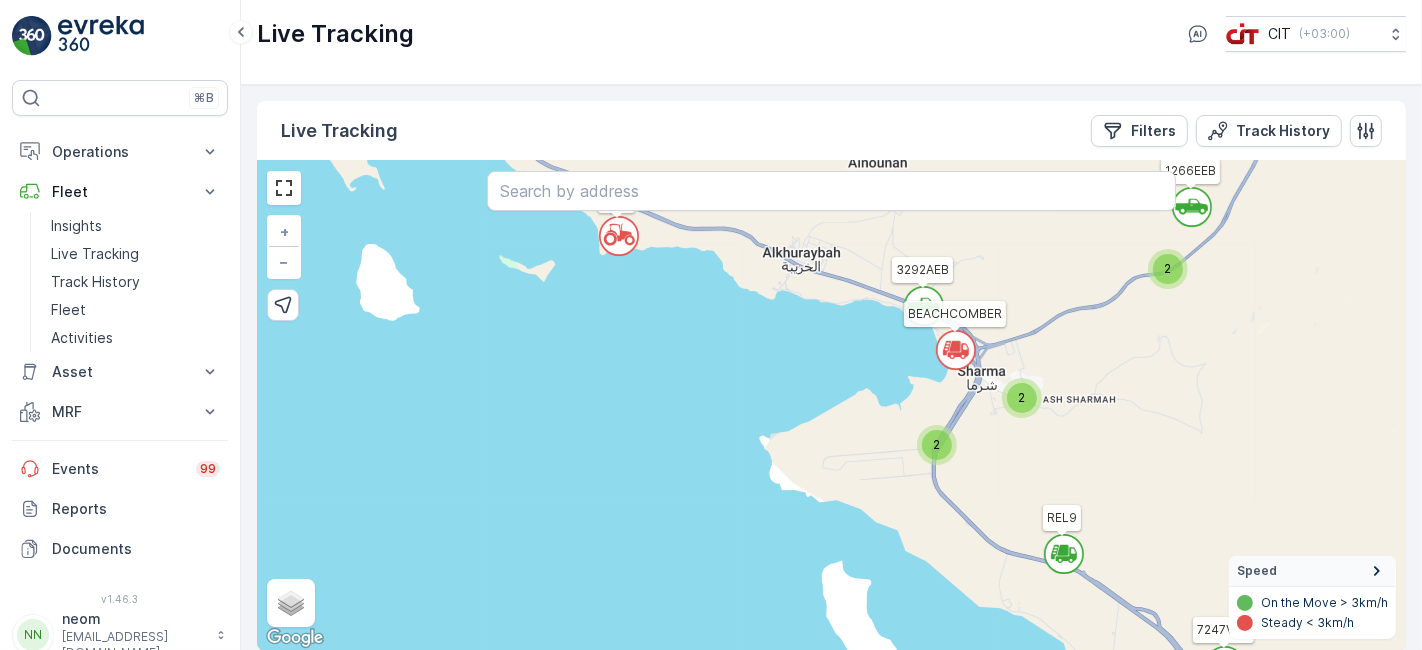 click 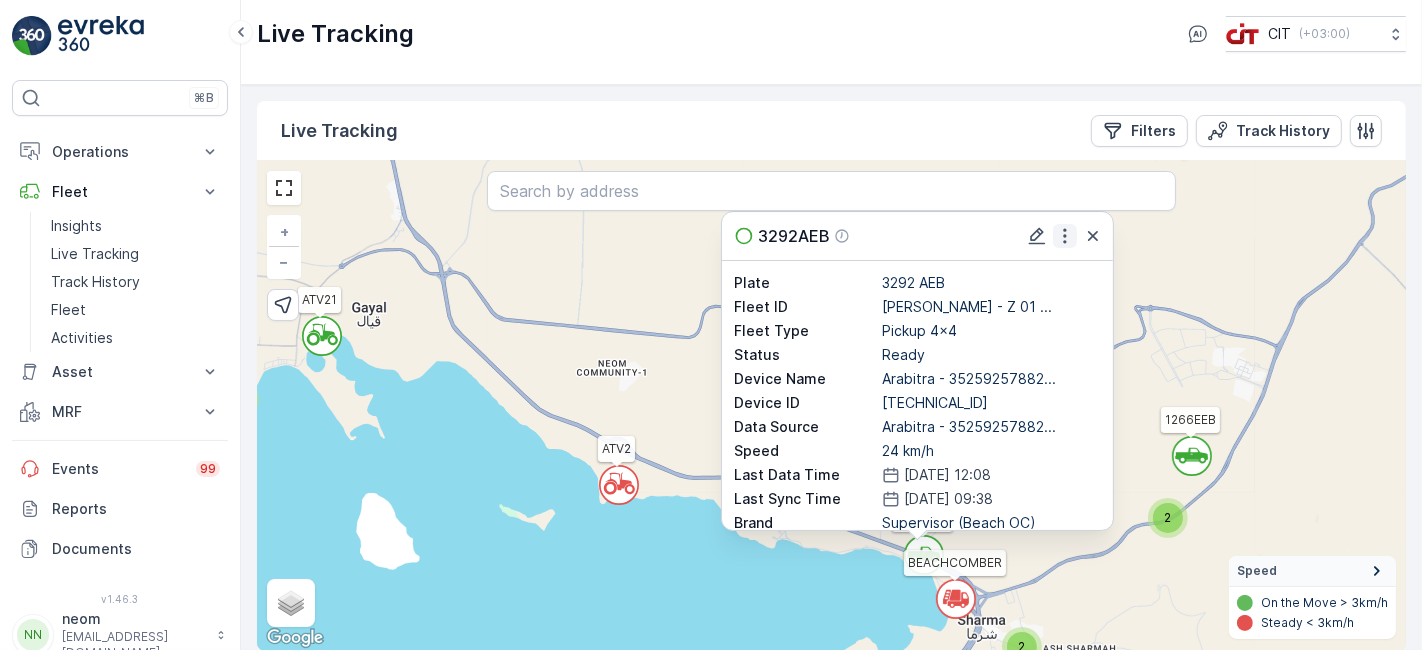click 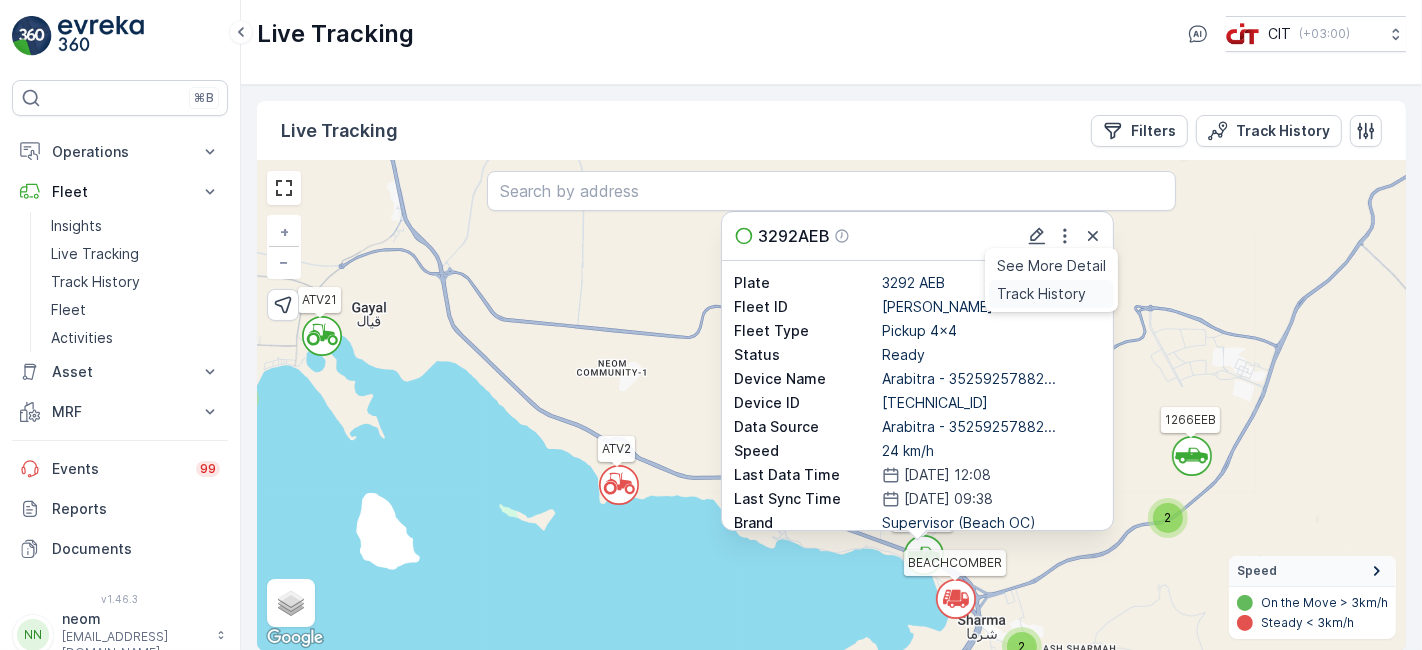 click on "Track History" at bounding box center [1041, 294] 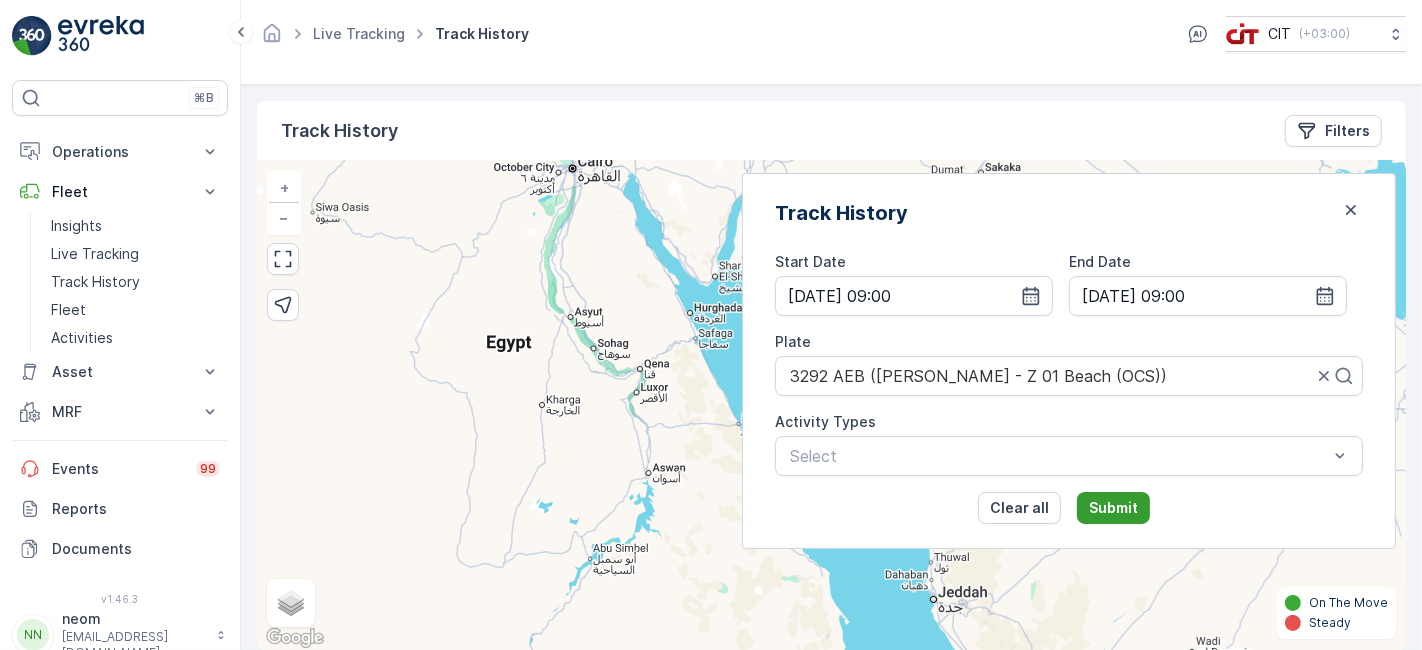 click on "Submit" at bounding box center (1113, 508) 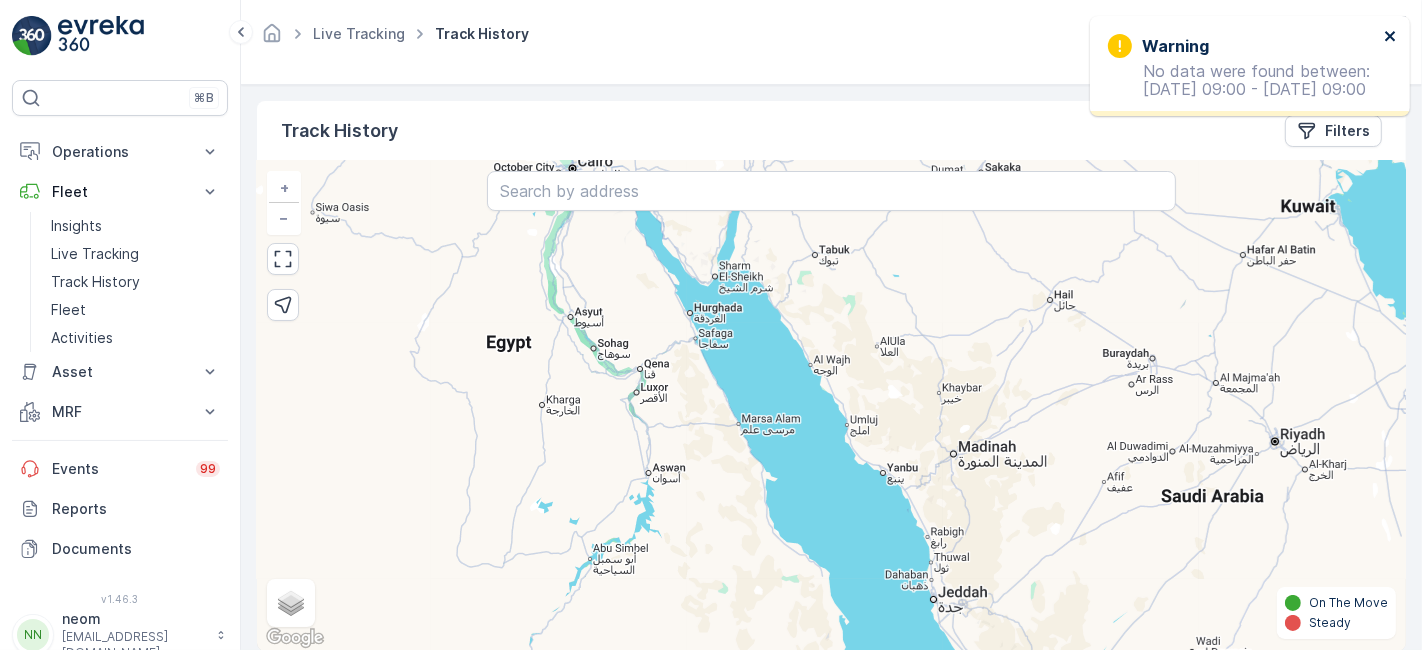 click 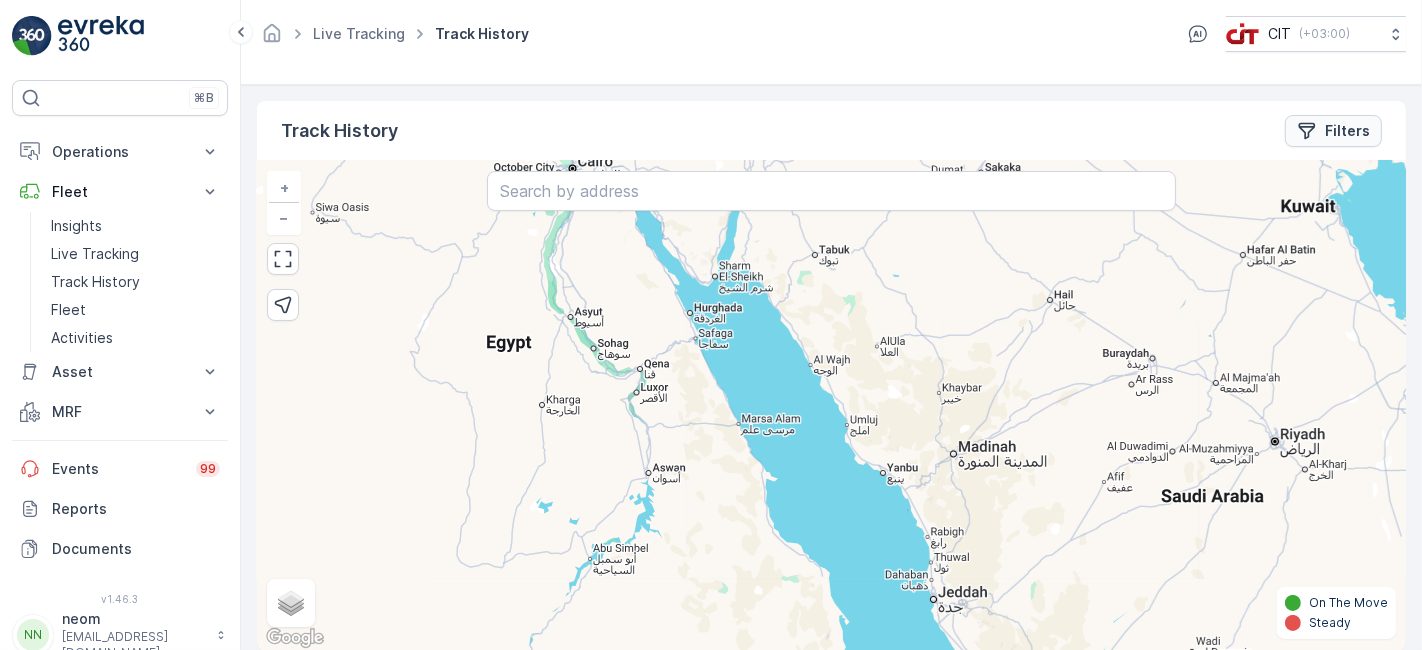 click 